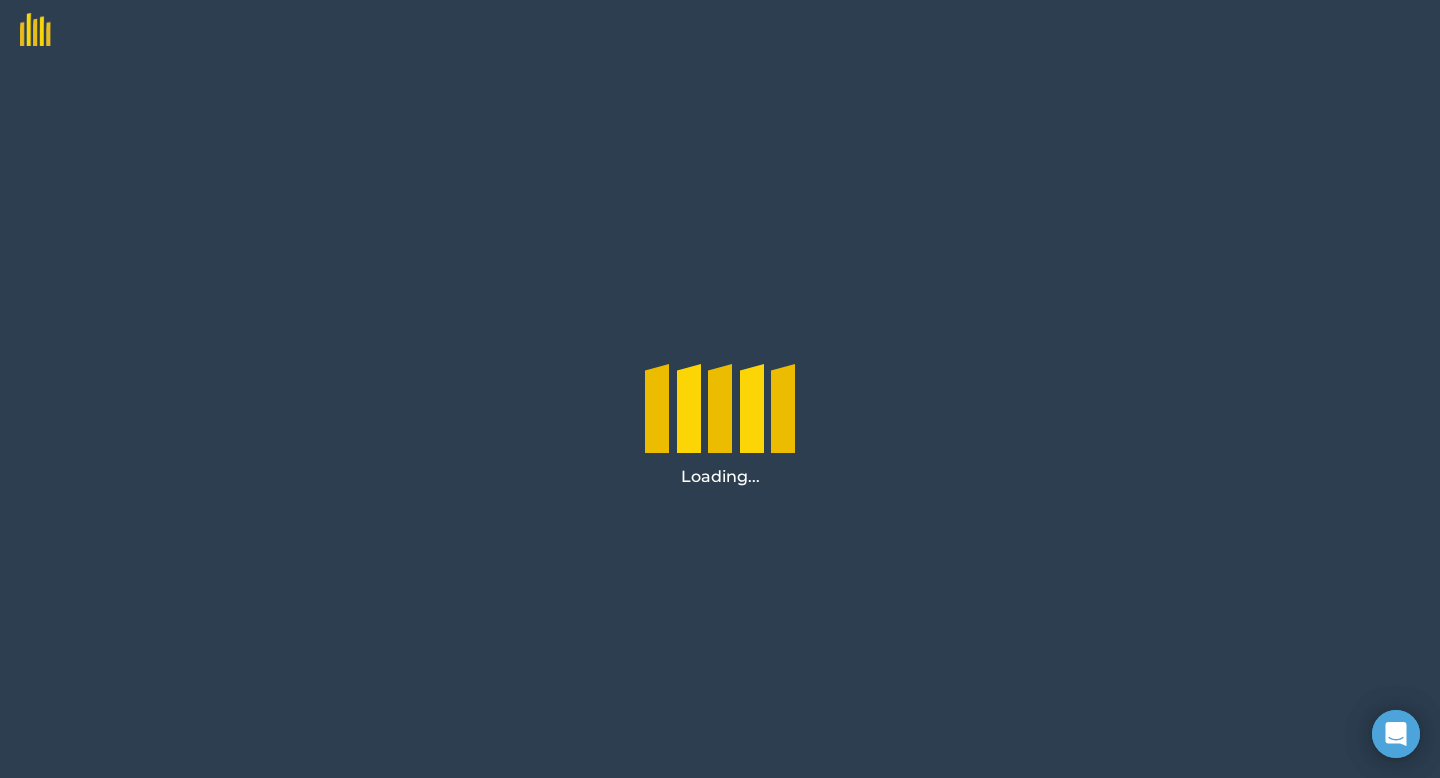 scroll, scrollTop: 0, scrollLeft: 0, axis: both 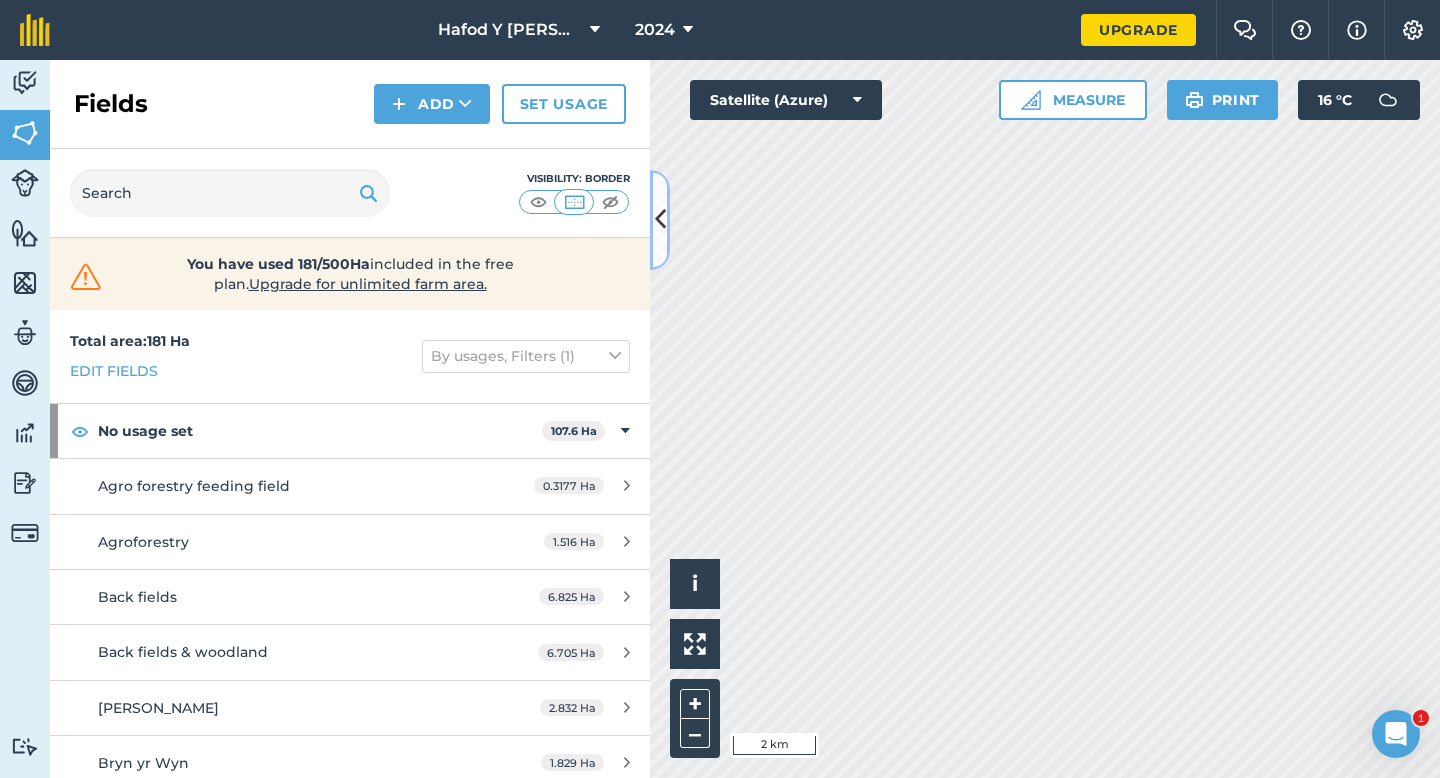 click at bounding box center [660, 219] 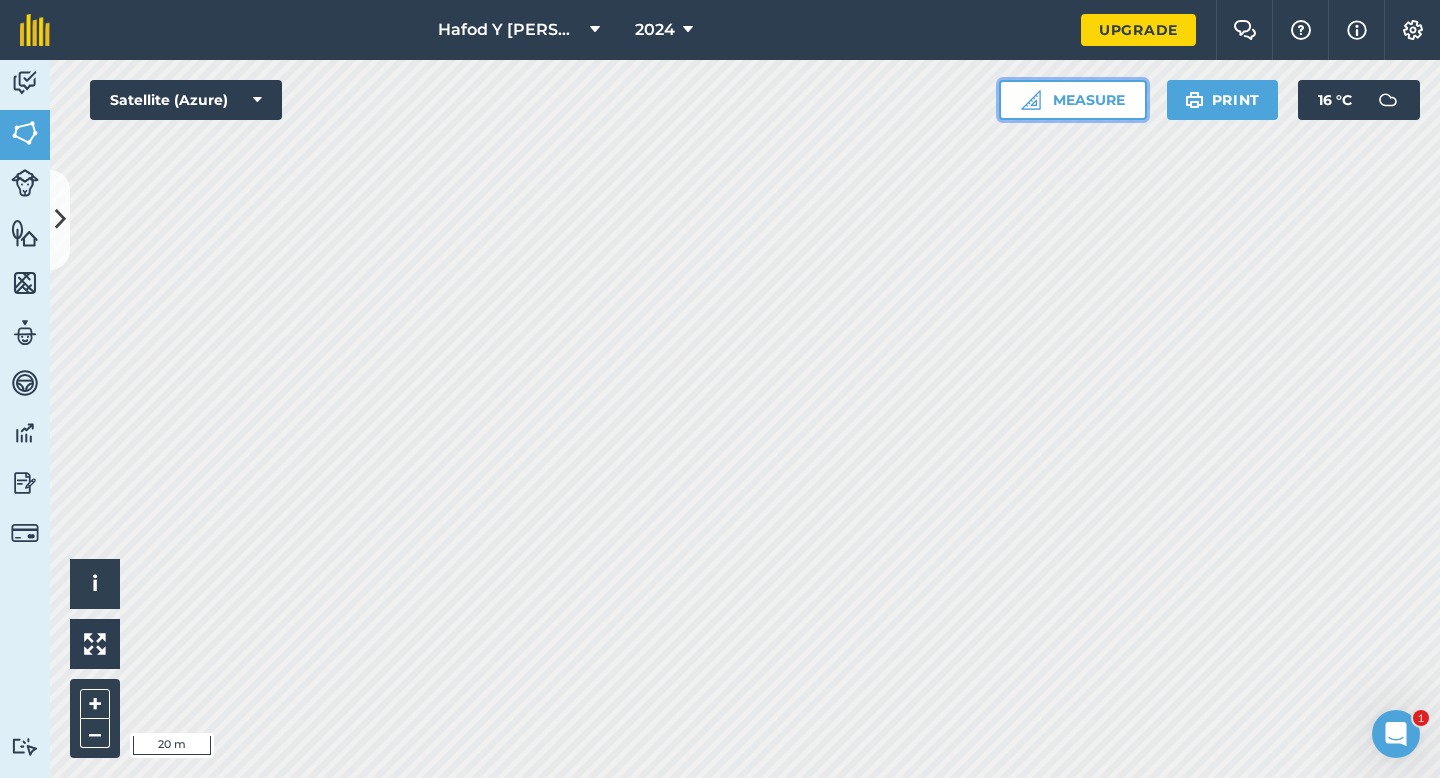 click on "Measure" at bounding box center [1073, 100] 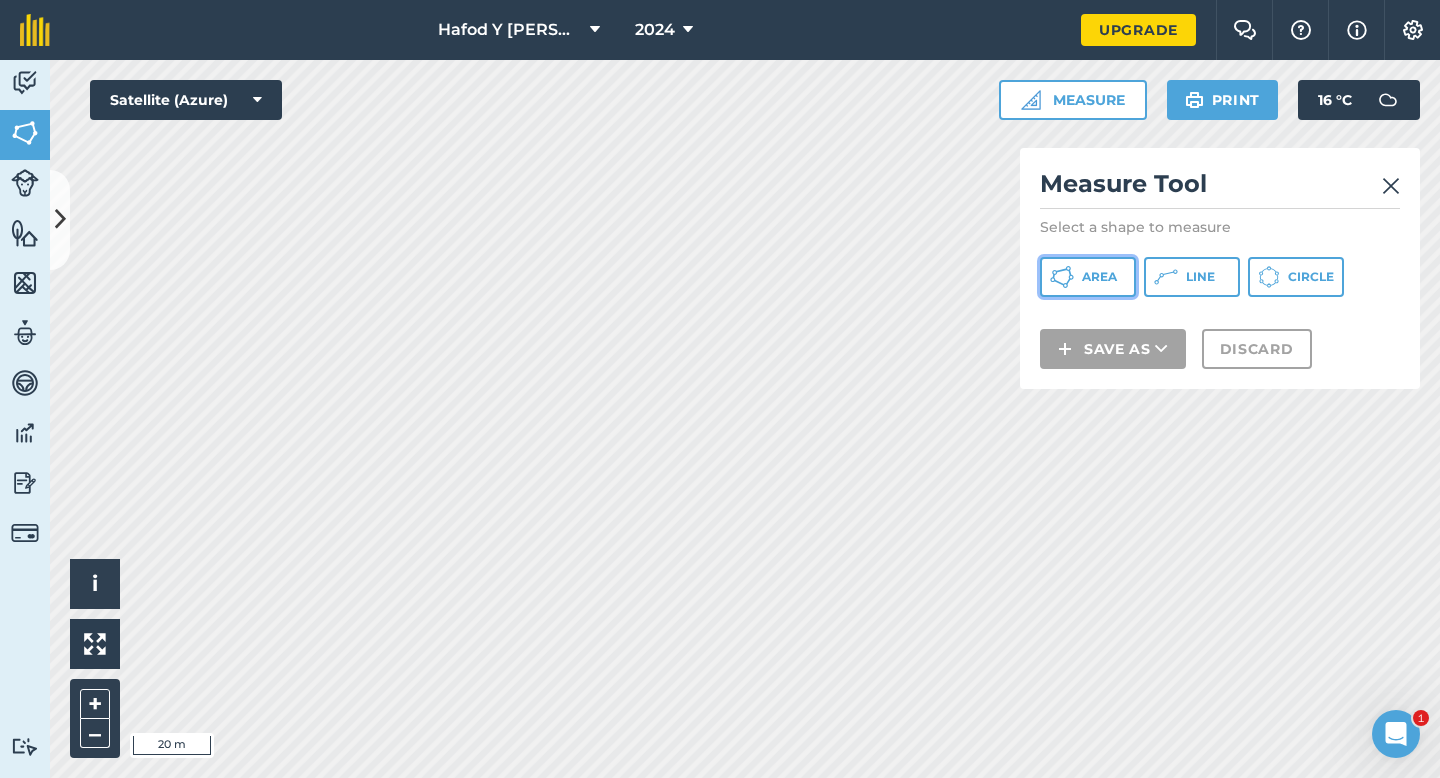 click on "Area" at bounding box center [1088, 277] 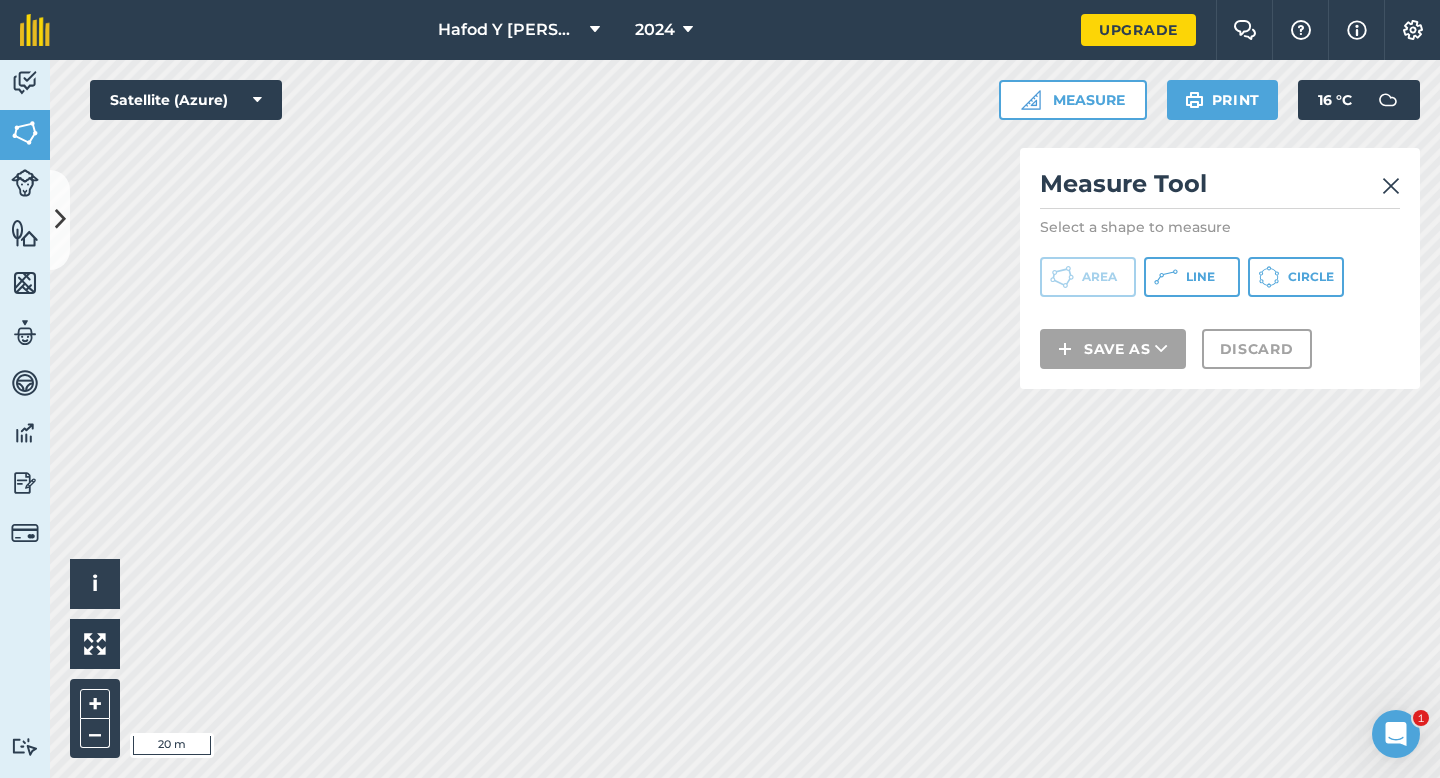 click at bounding box center [1391, 186] 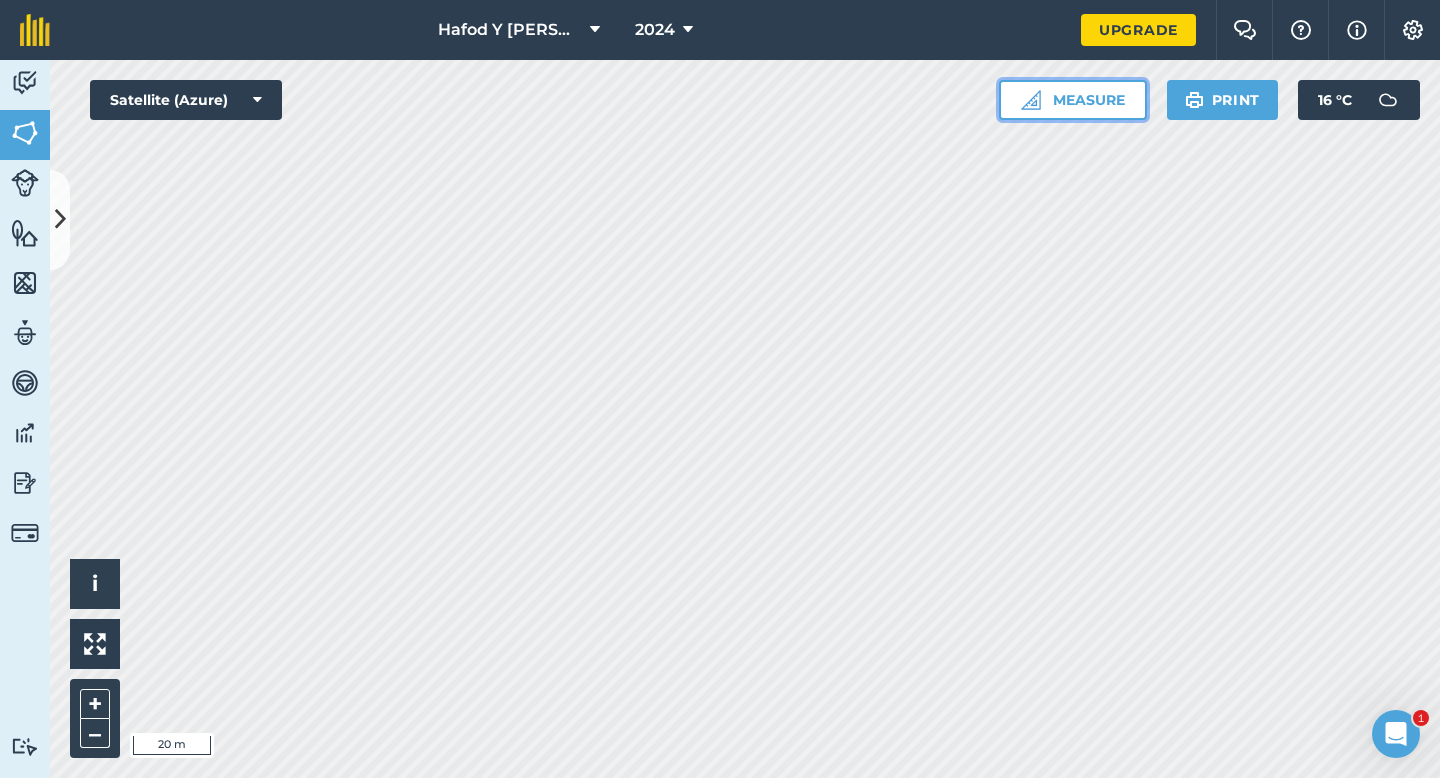 click on "Measure" at bounding box center [1073, 100] 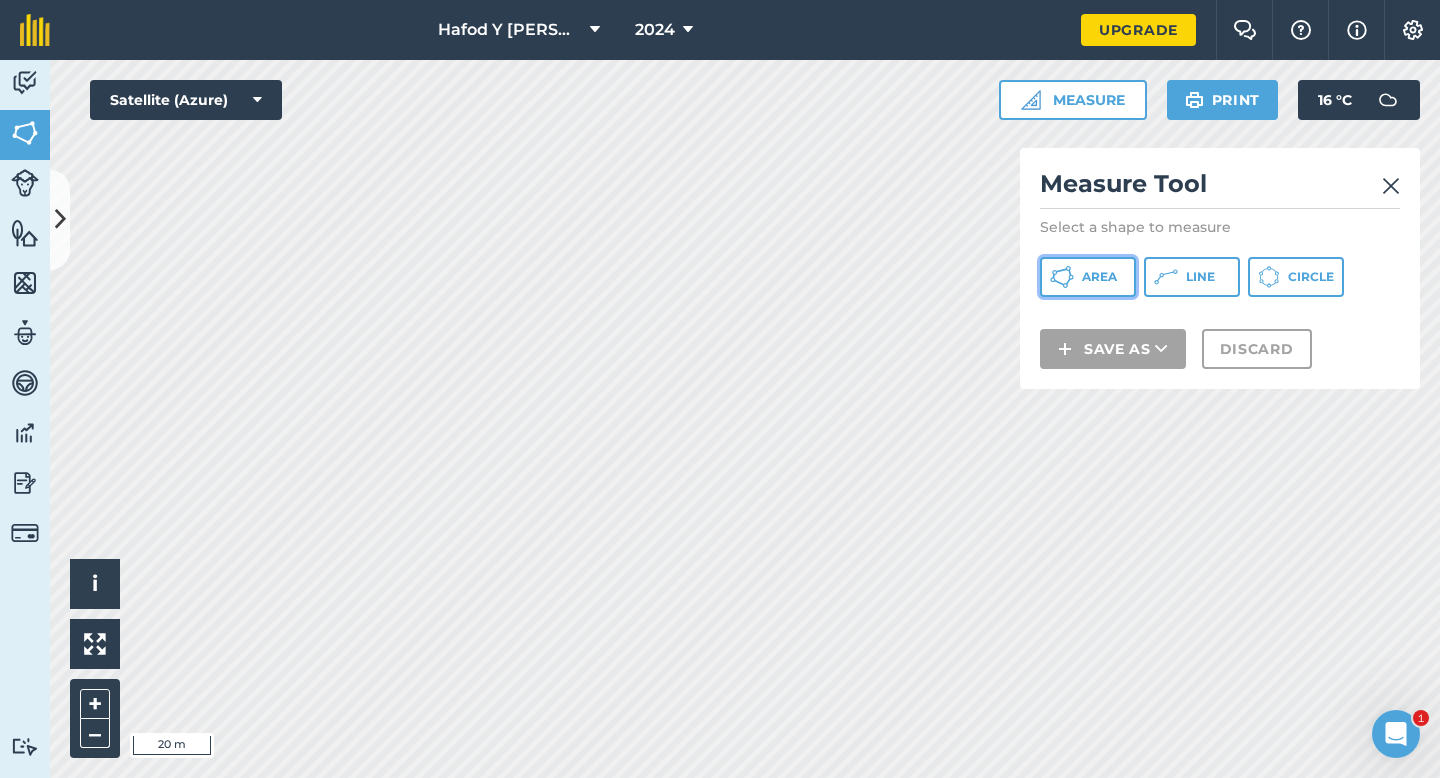 click on "Area" at bounding box center [1099, 277] 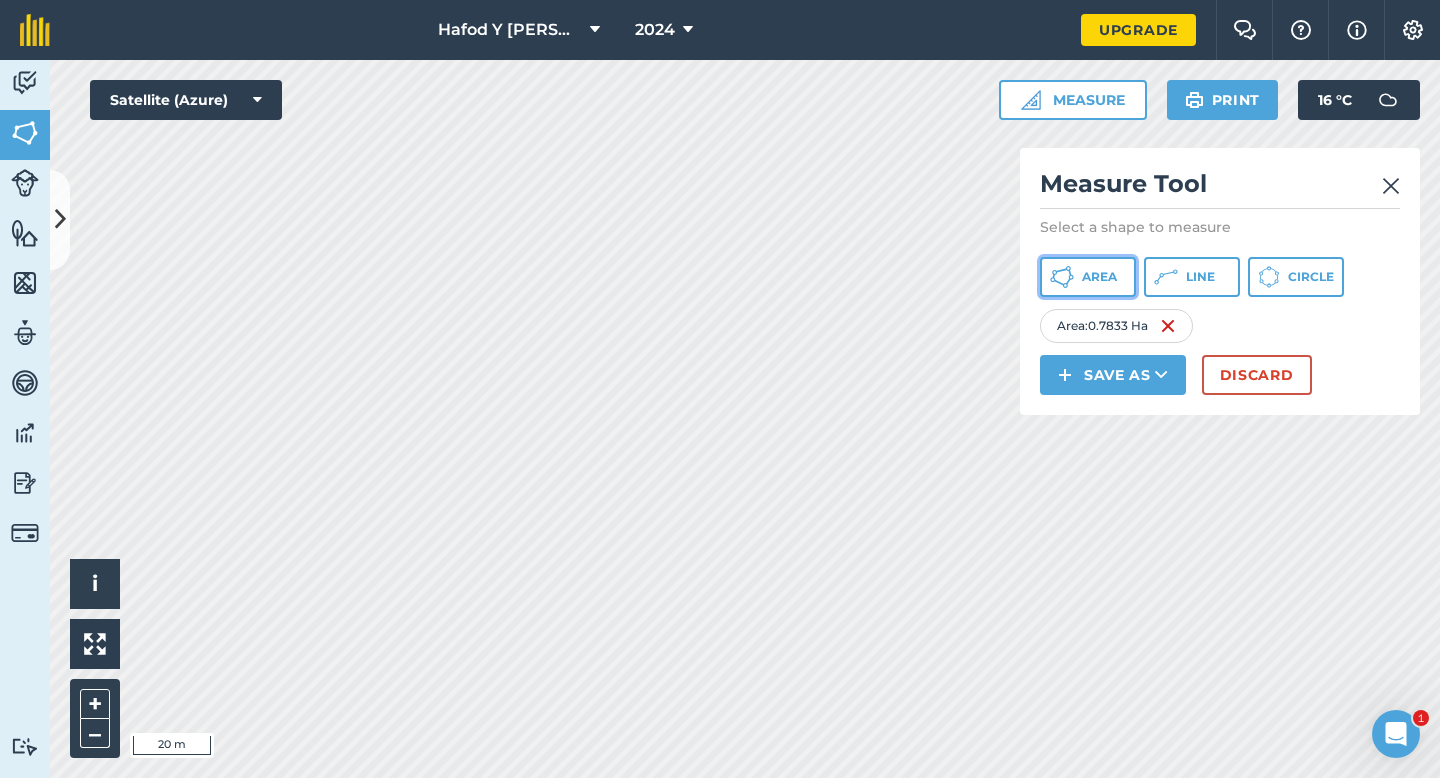 click on "Area" at bounding box center (1099, 277) 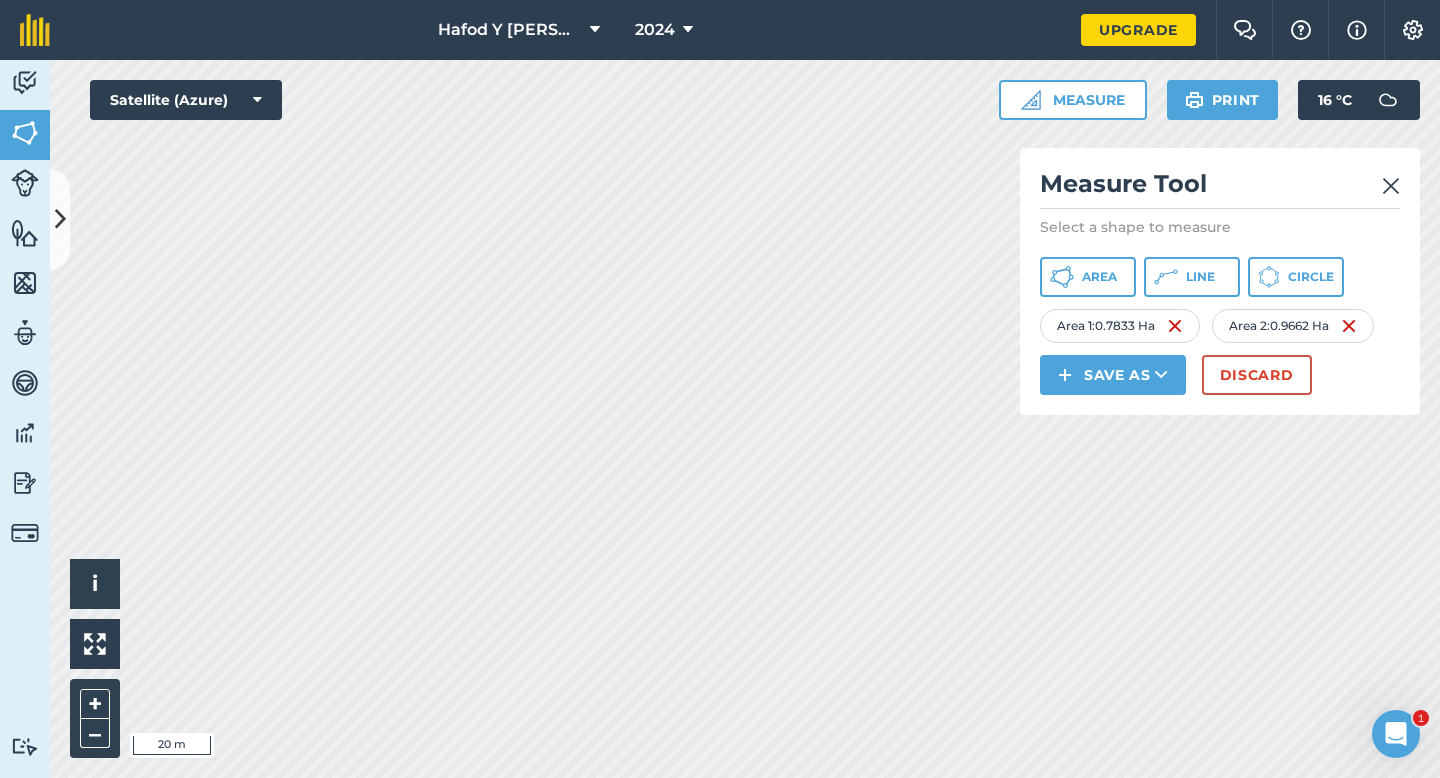 click at bounding box center (1391, 186) 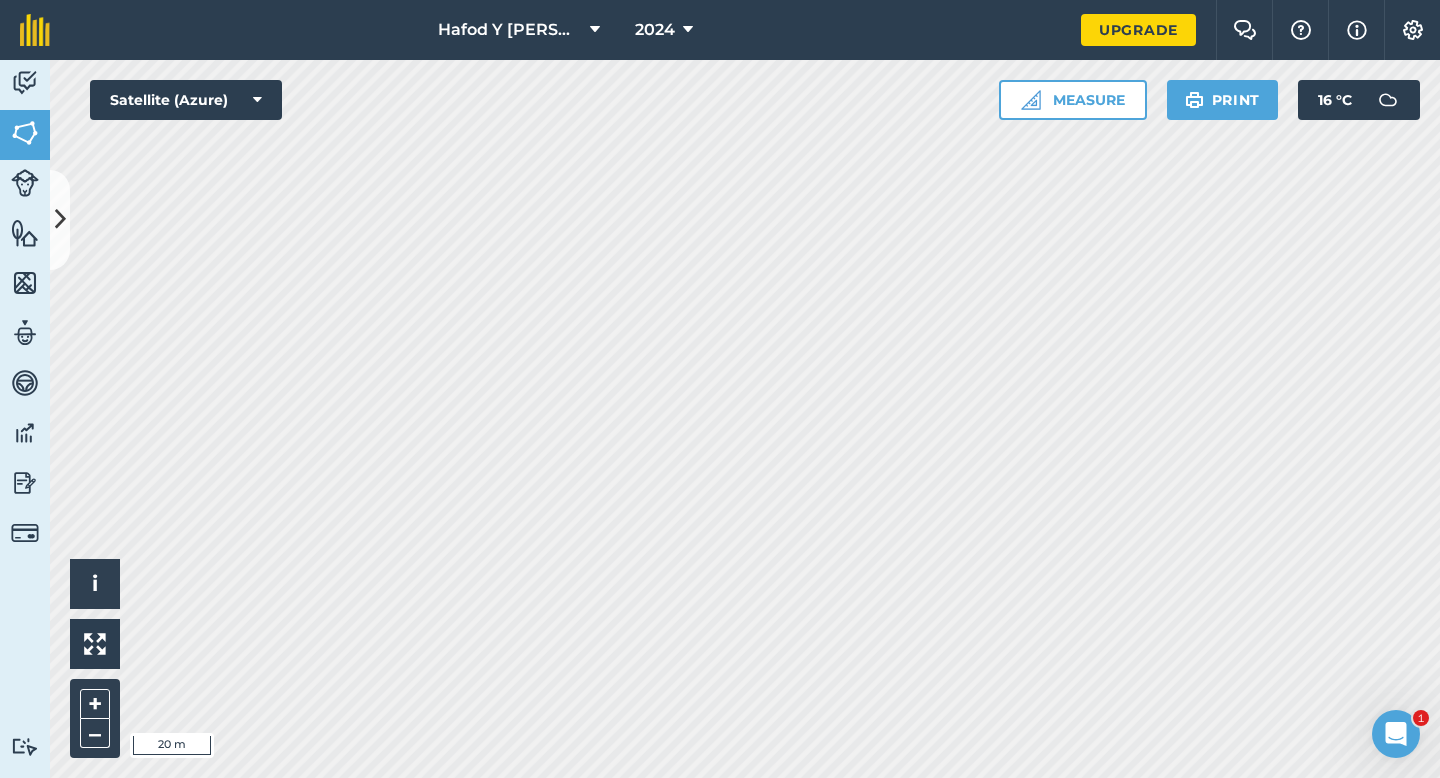 click on "Hafod Y Llyn Isaf 2024 Upgrade Farm Chat Help Info Settings Map printing is not available on our free plan Please upgrade to our Essentials, Plus or Pro plan to access this feature. Activity Fields Livestock Features Maps Team Vehicles Data Reporting Billing Tutorials Tutorials Fields   Add   Set usage Visibility: Border You have used 181/500Ha  included in the free plan .  Upgrade for unlimited farm area. Total area :  181   Ha Edit fields By usages, Filters (1) No usage set 107.6   Ha Agro forestry feeding field 0.3177   Ha Agroforestry  1.516   Ha Back fields 6.825   Ha Back fields & woodland 6.705   Ha Beudy Uchaf 2.832   [GEOGRAPHIC_DATA] 1.829   Ha buarthau 22.87   Ha Cae annoying 1.203   Ha Cae [PERSON_NAME] ty 2.214   Ha Cae du isaf  5.353   Ha Cae helyg? 1.391   Ha Cae hir gwaelod 2.004   Ha Cae Morfa (brwyn a pond) 1.13   Ha Cae Morfa (porfa) 1.311   Ha Cae Moron 1.752   Ha Cae moron herbal  0.4917   Ha Cae Silage / Cae [PERSON_NAME] 2.151   Ha Cae Tatws 1.402   Ha Cae terfyn 1.541   Ha Cae top Cae Du" at bounding box center (720, 389) 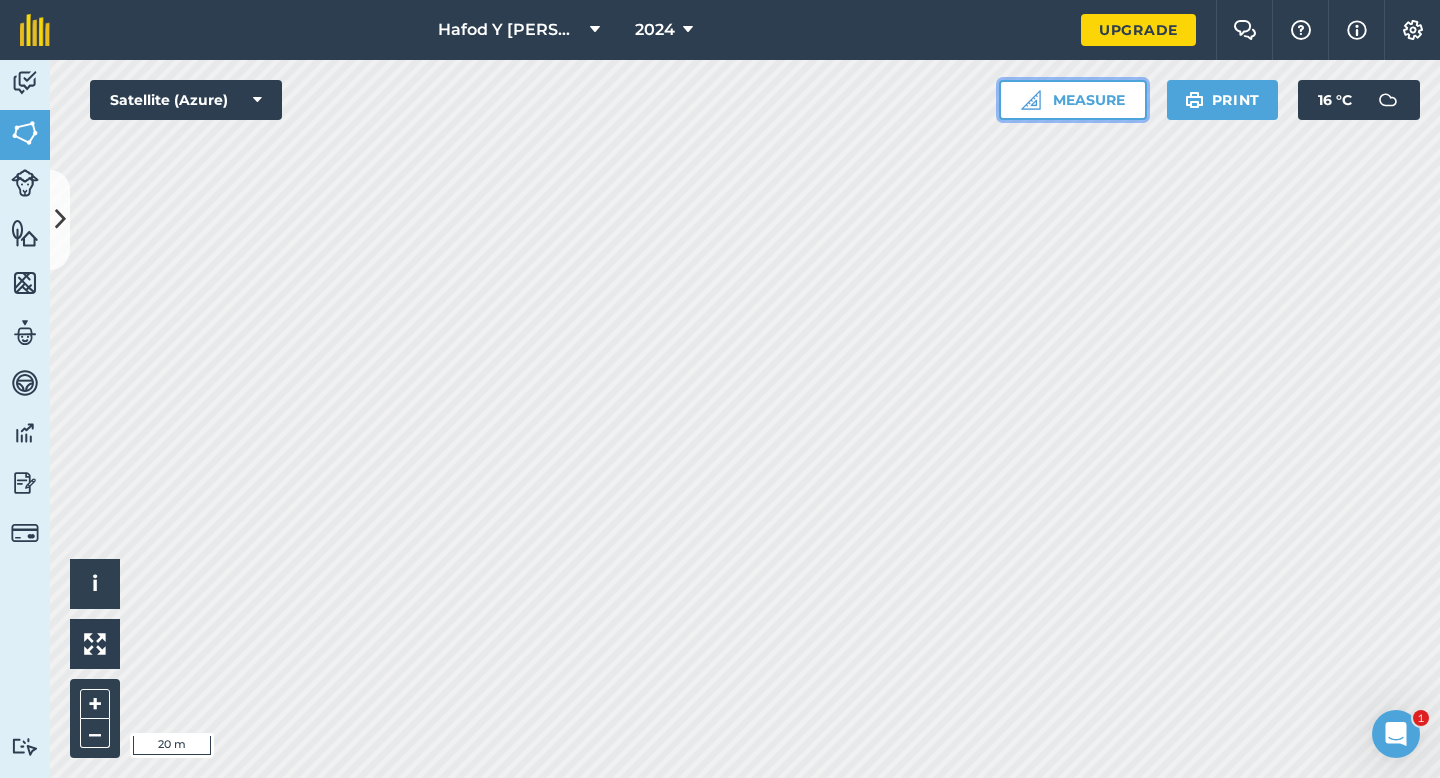 click on "Measure" at bounding box center [1073, 100] 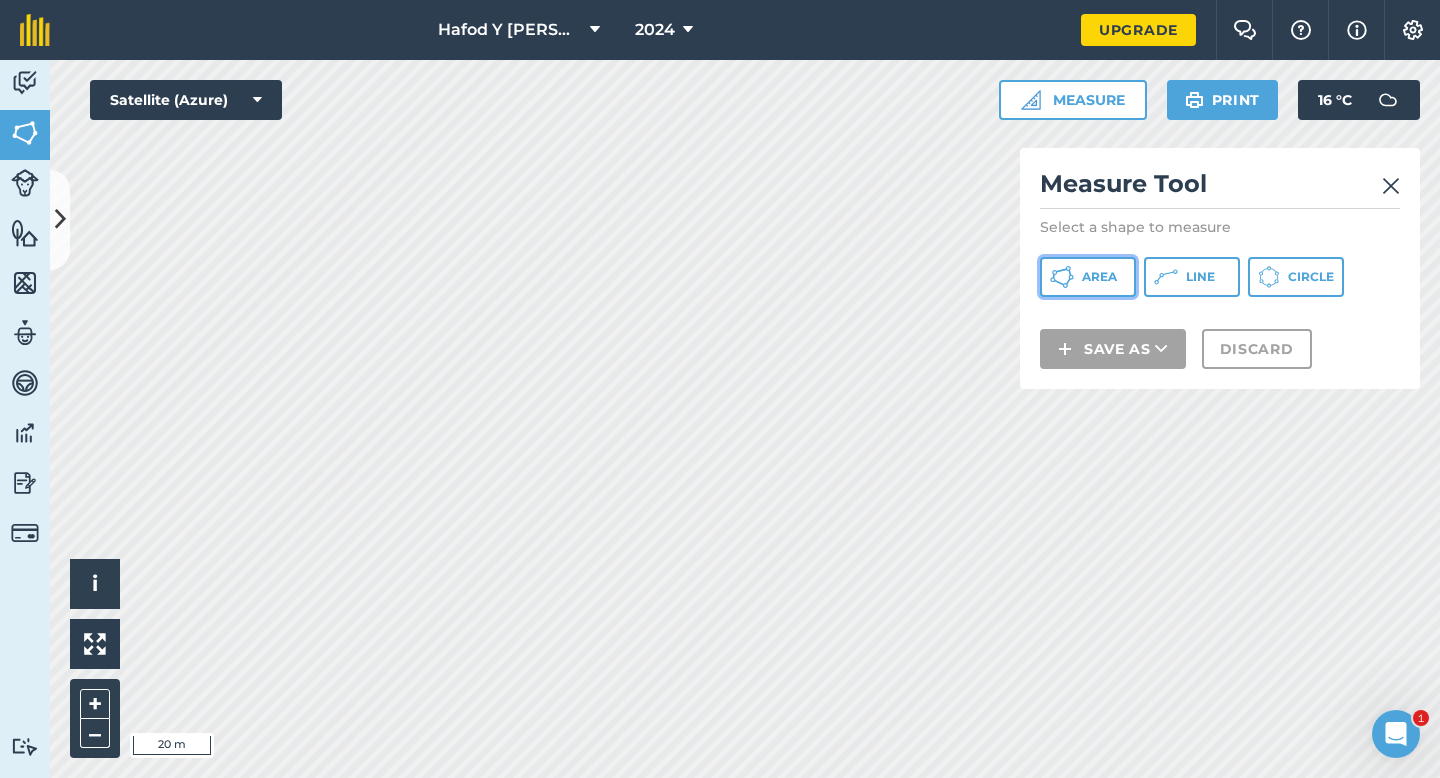click on "Area" at bounding box center [1099, 277] 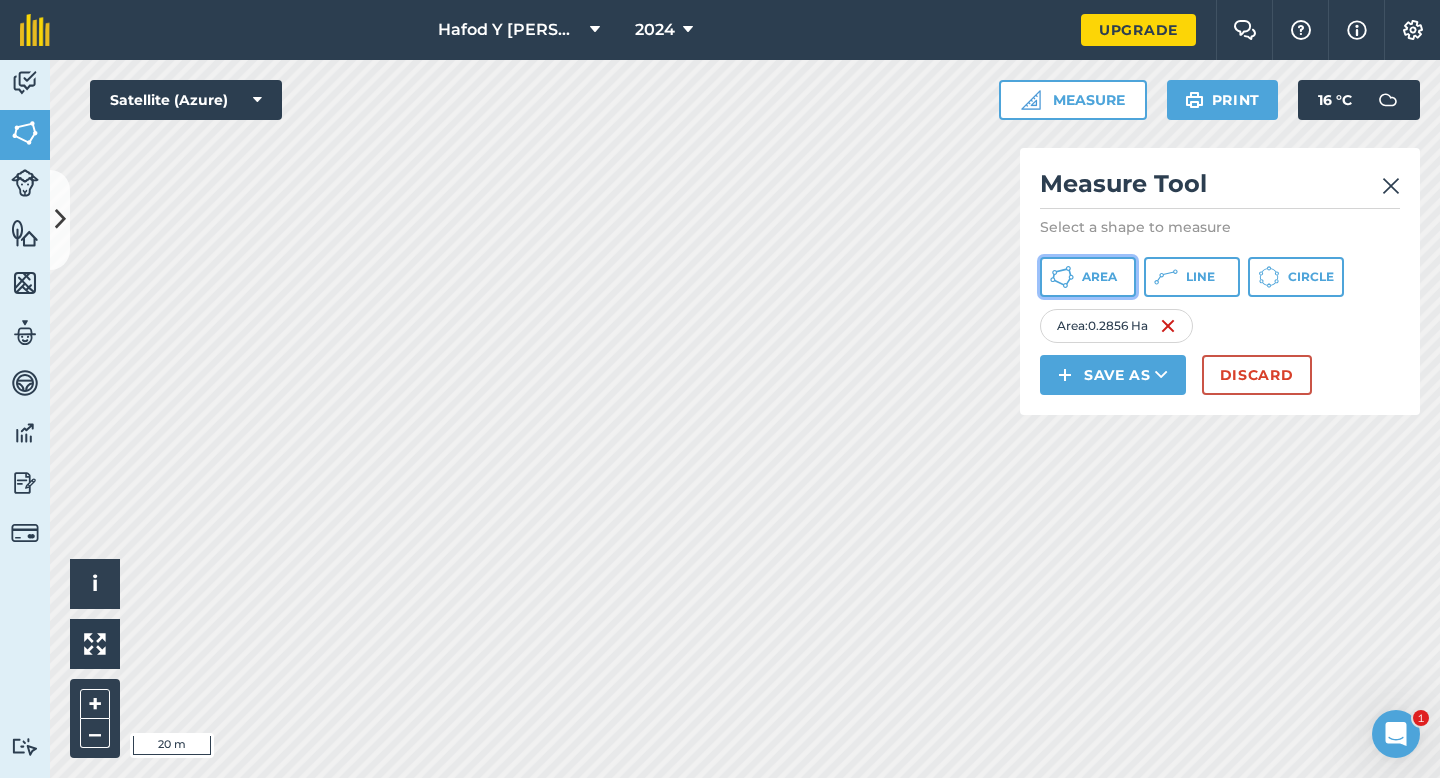click on "Area" at bounding box center [1099, 277] 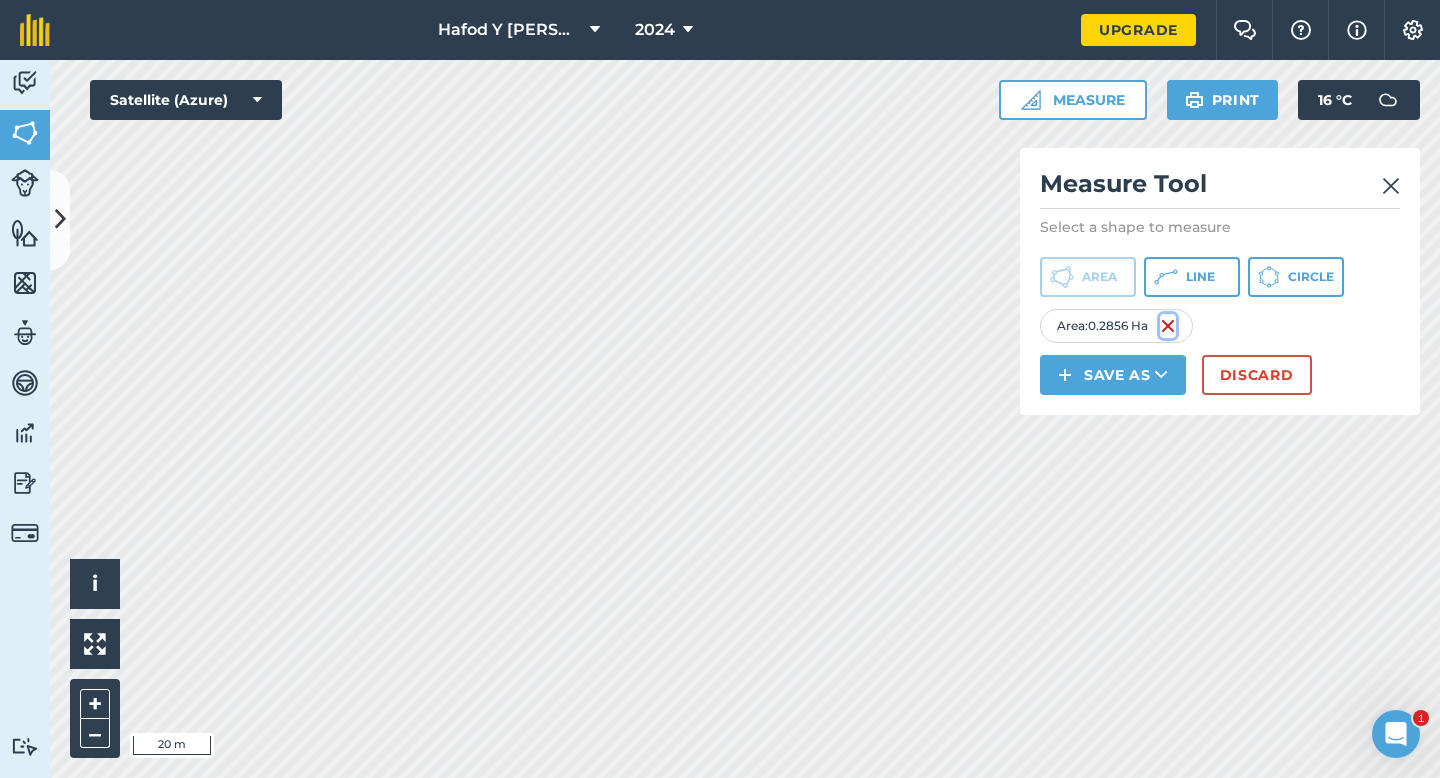 click at bounding box center [1168, 326] 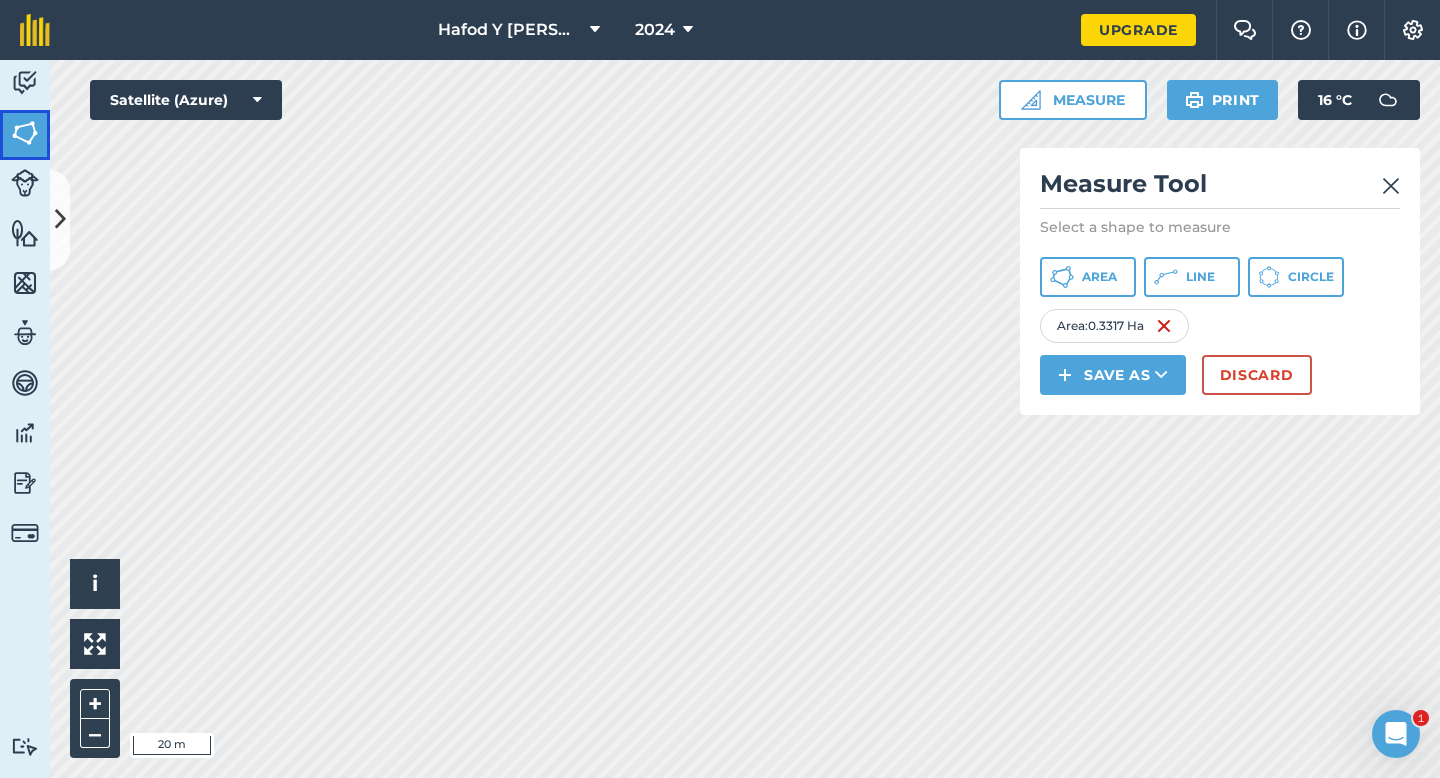 click at bounding box center (25, 133) 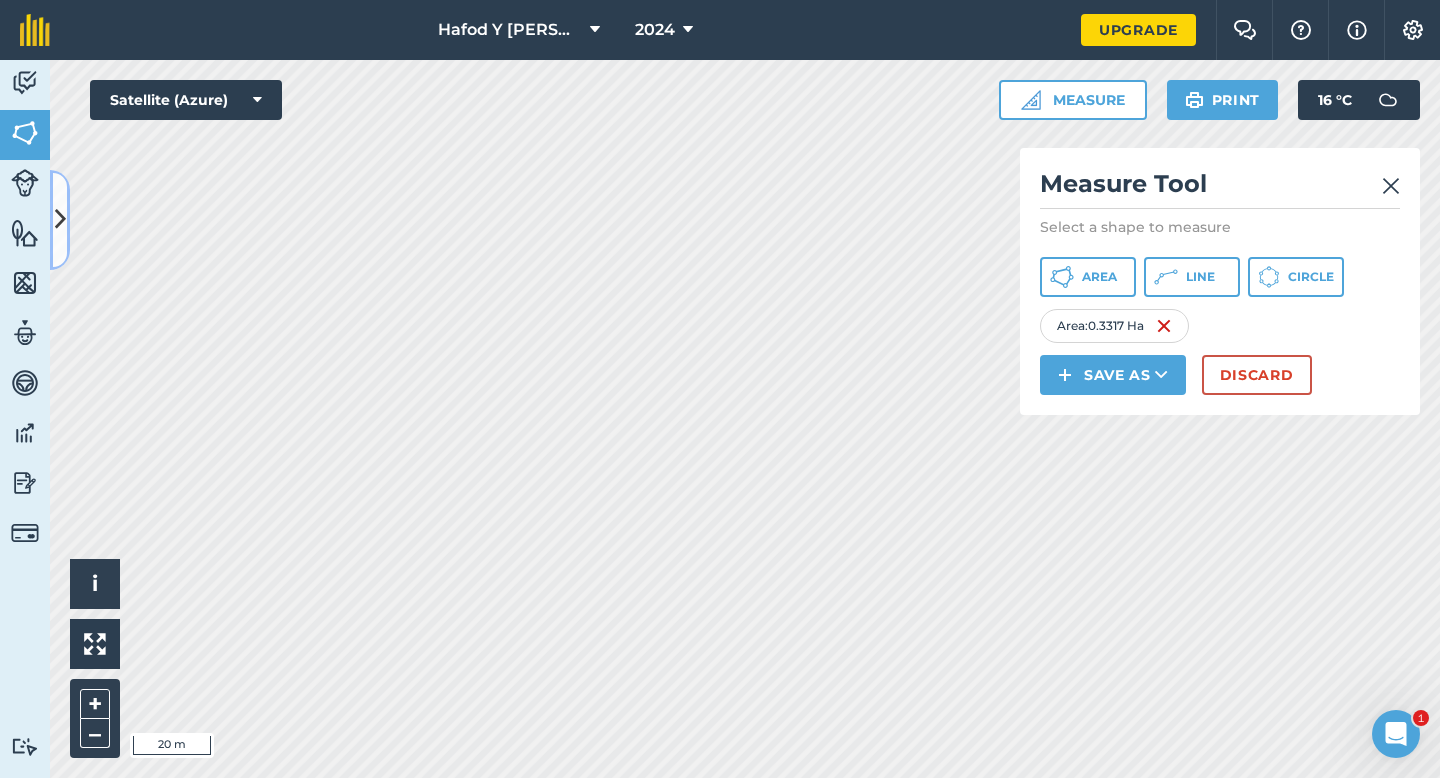 click at bounding box center (60, 220) 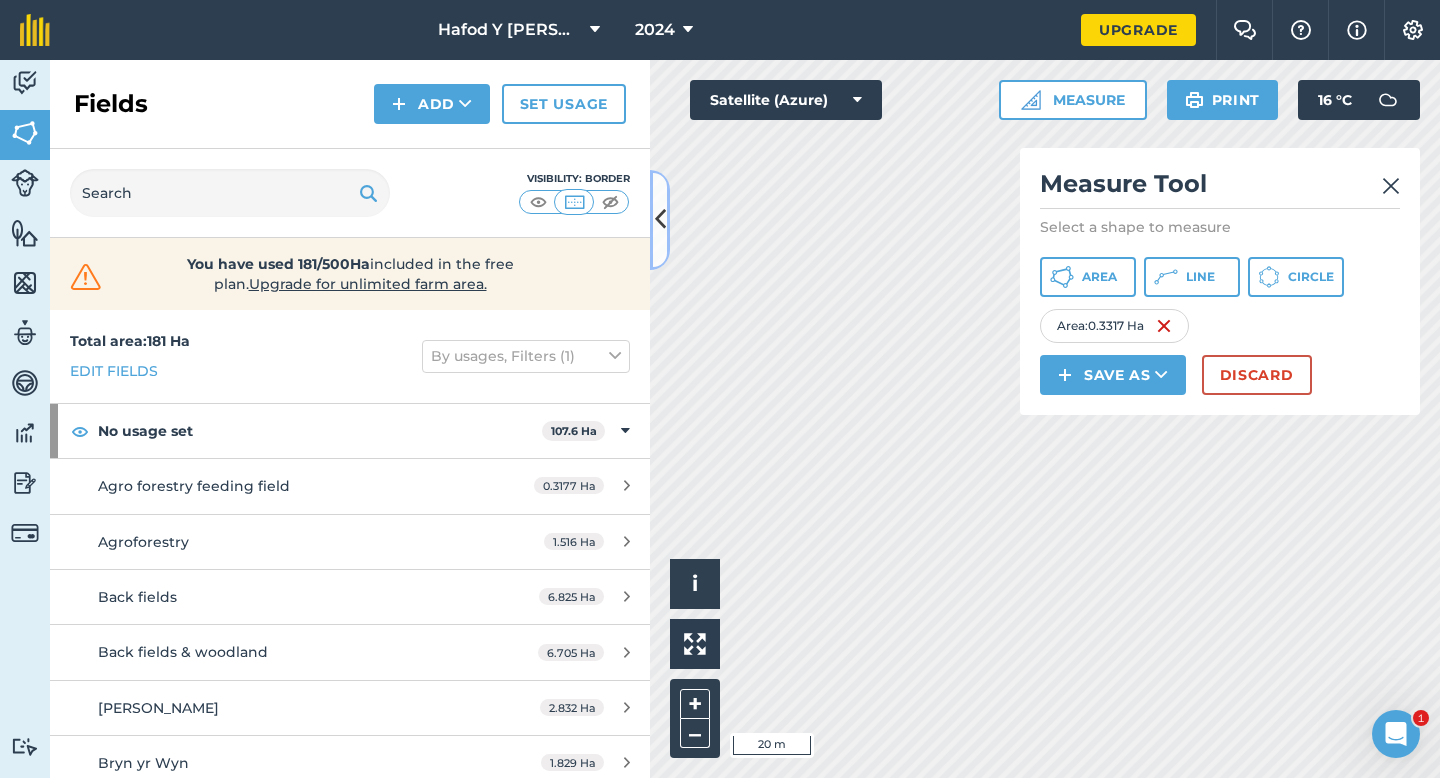 click at bounding box center [660, 219] 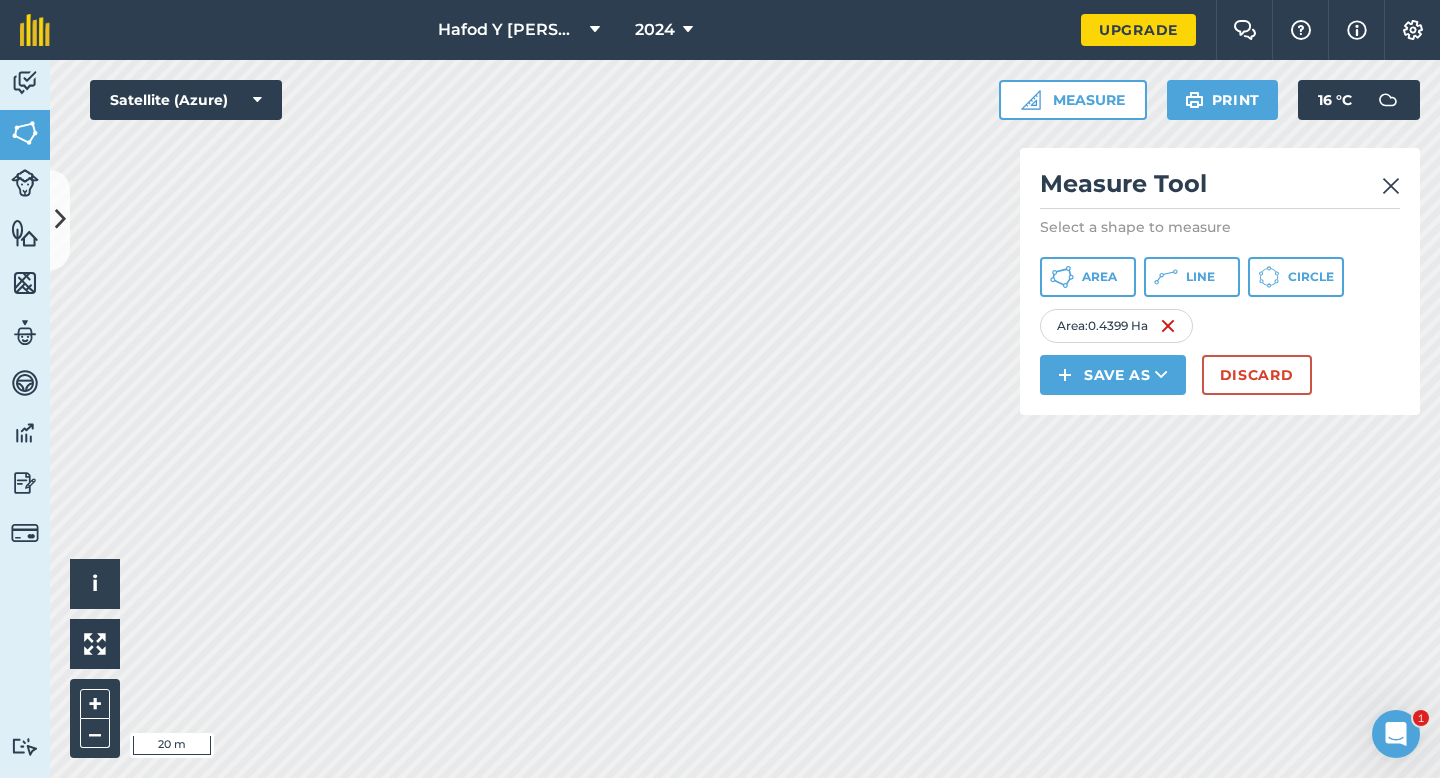 click at bounding box center (1391, 186) 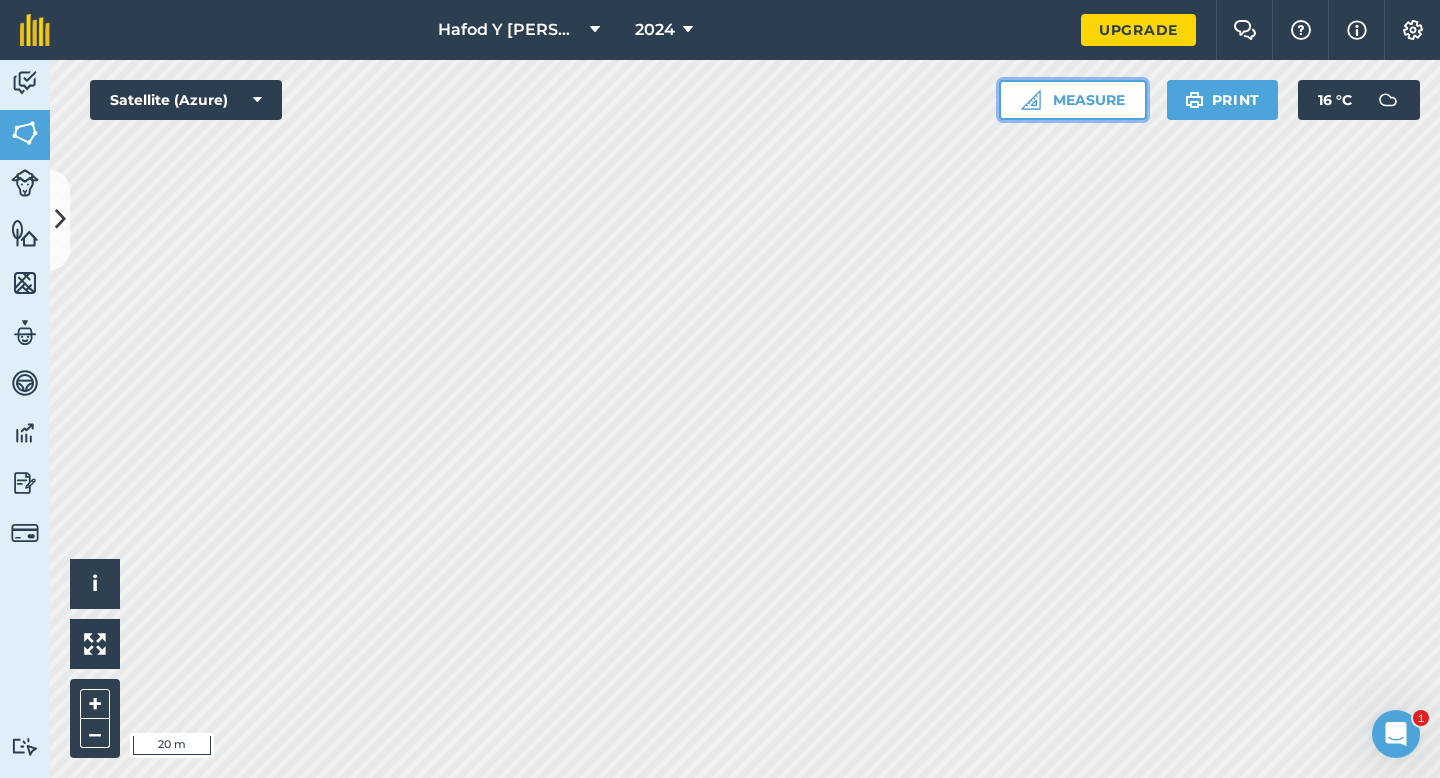 click on "Measure" at bounding box center (1073, 100) 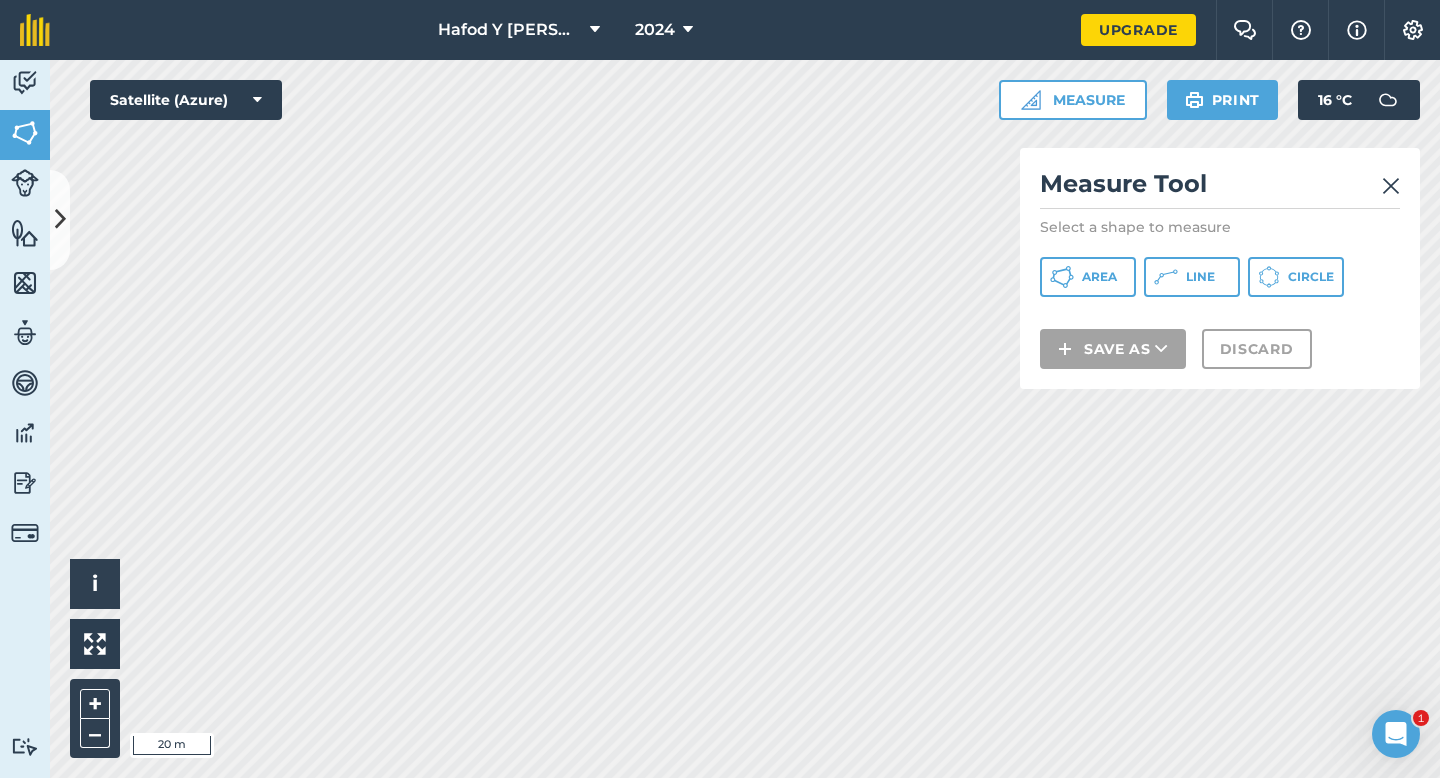click at bounding box center [1391, 186] 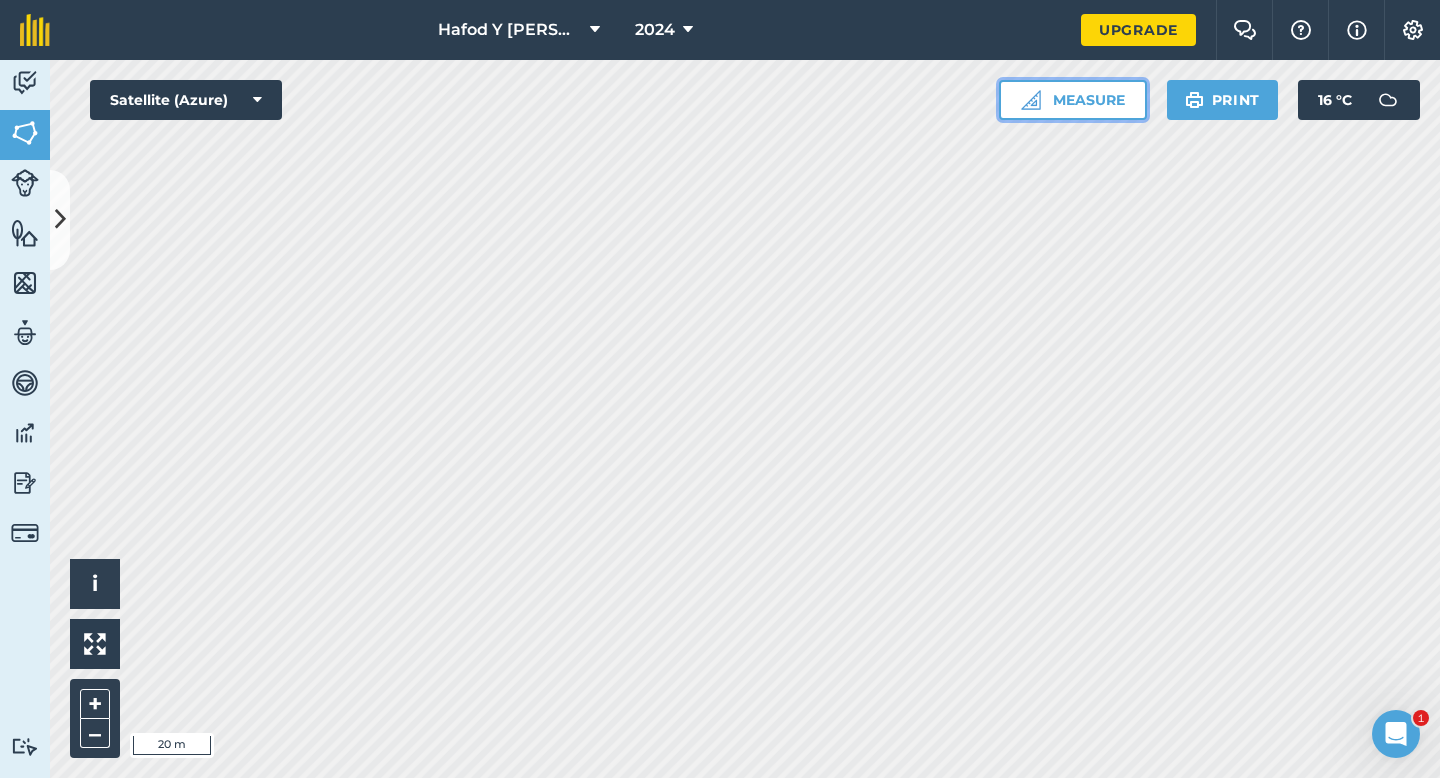 click on "Measure" at bounding box center (1073, 100) 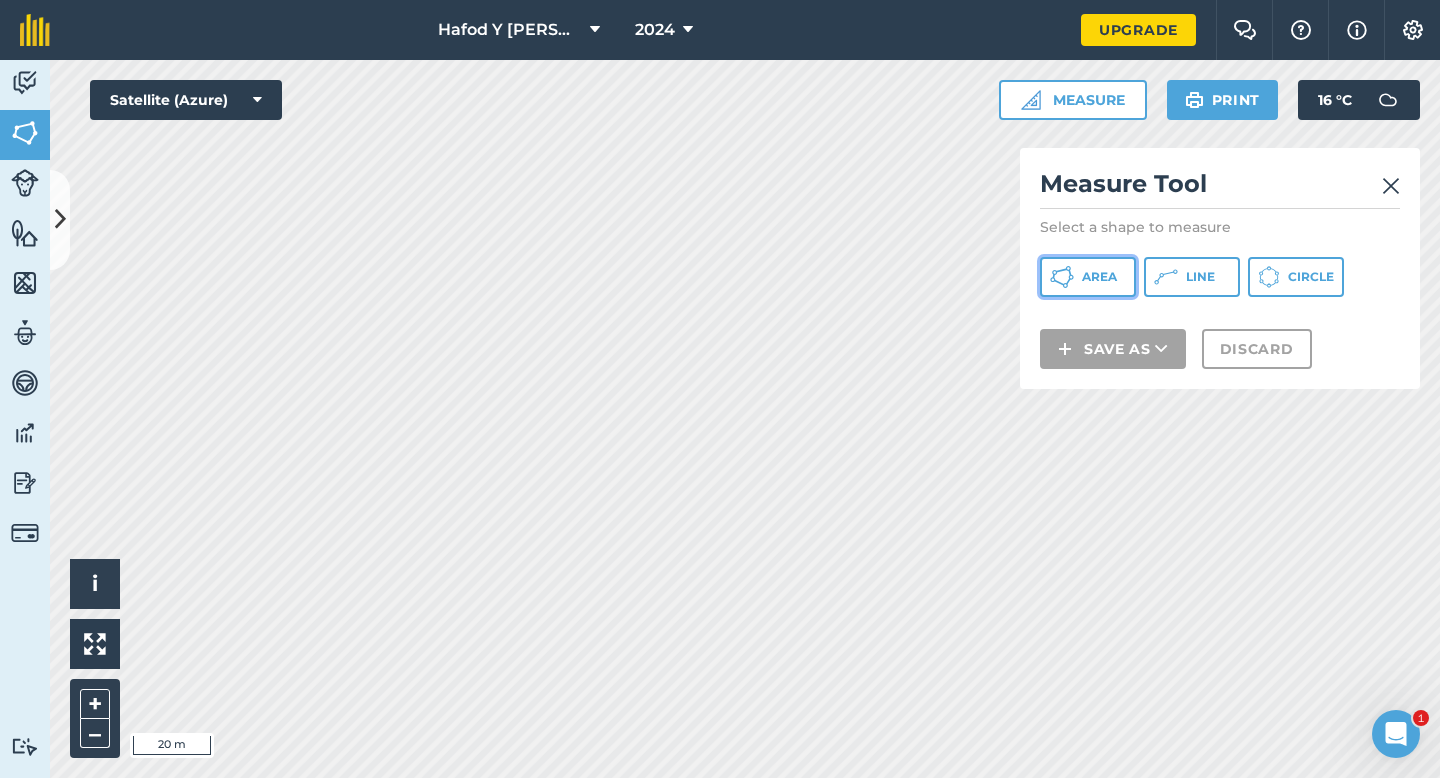 click on "Area" at bounding box center (1099, 277) 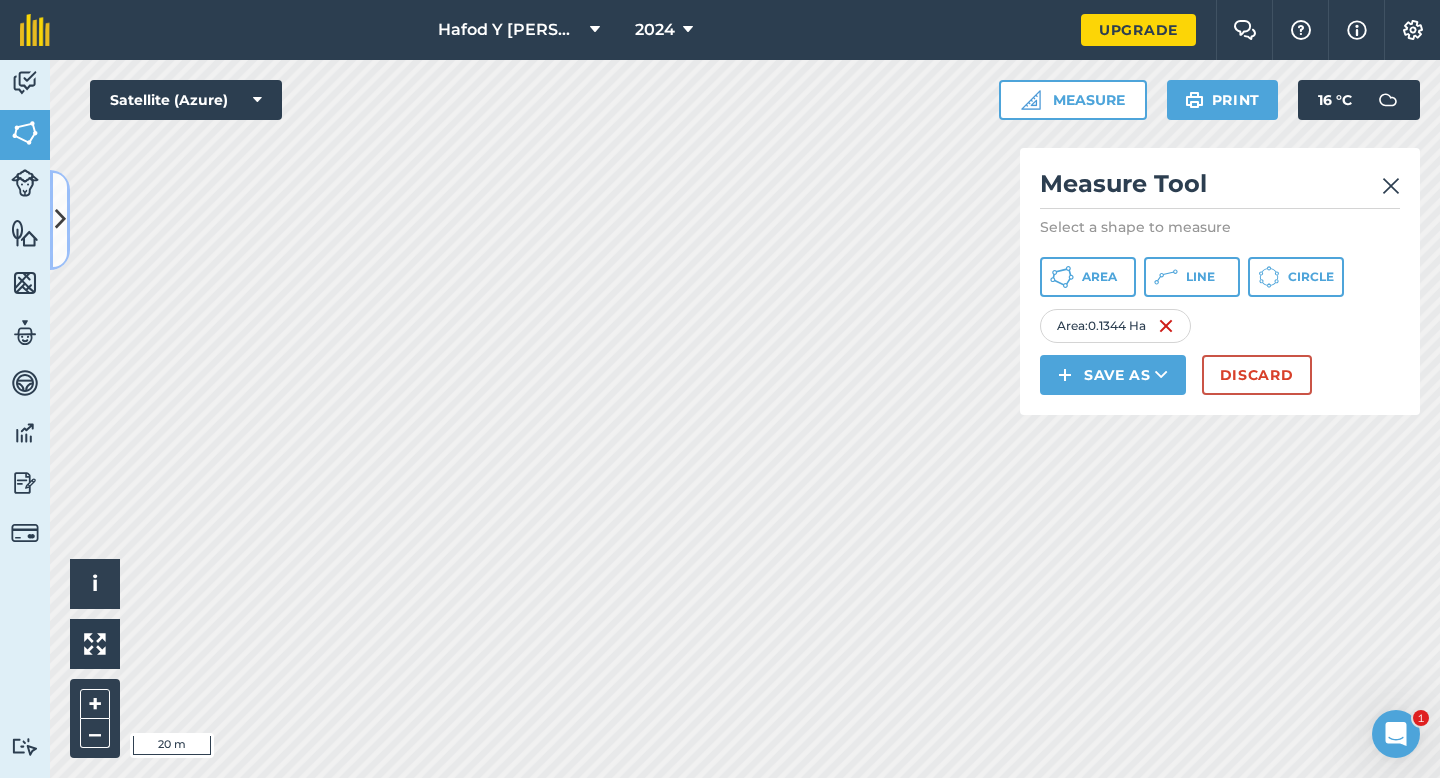 click at bounding box center [60, 219] 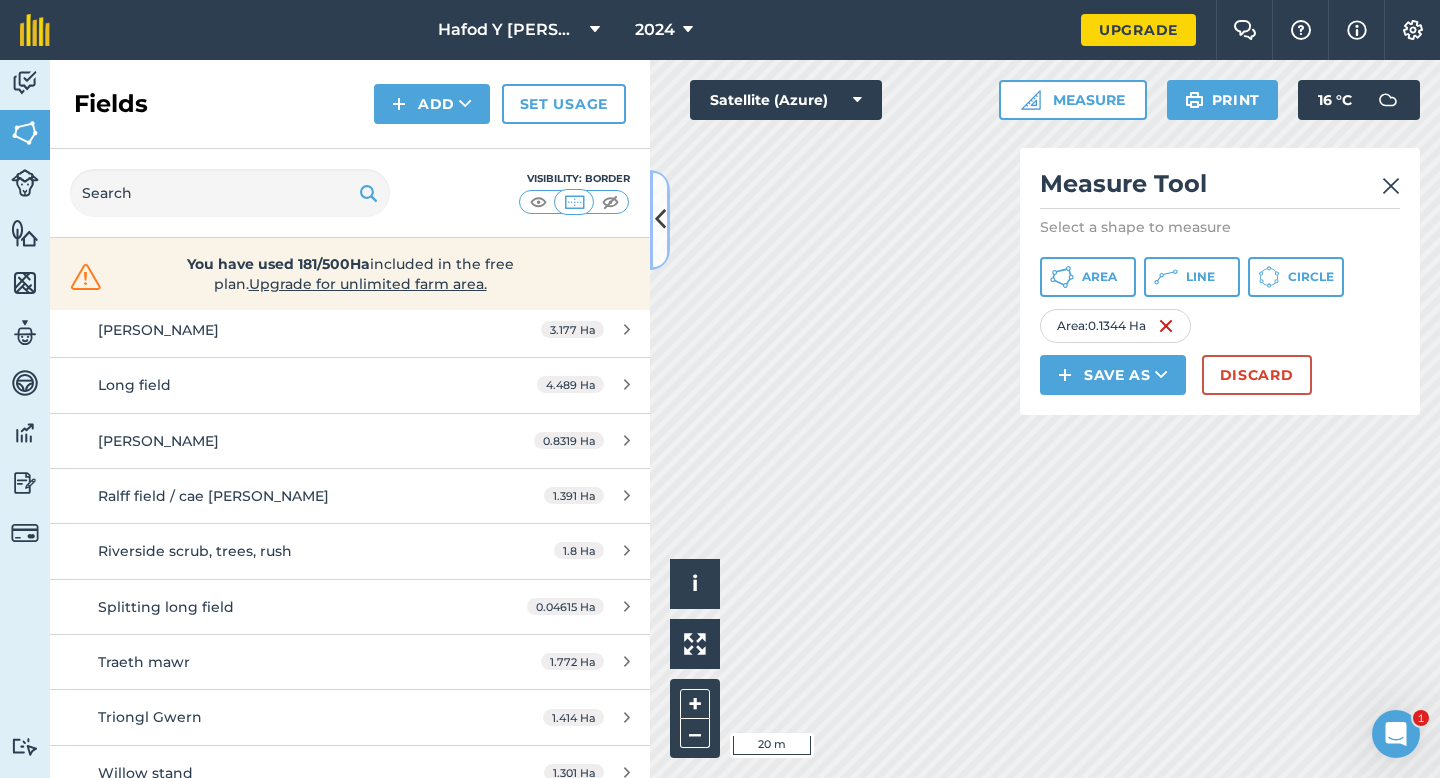 scroll, scrollTop: 1836, scrollLeft: 0, axis: vertical 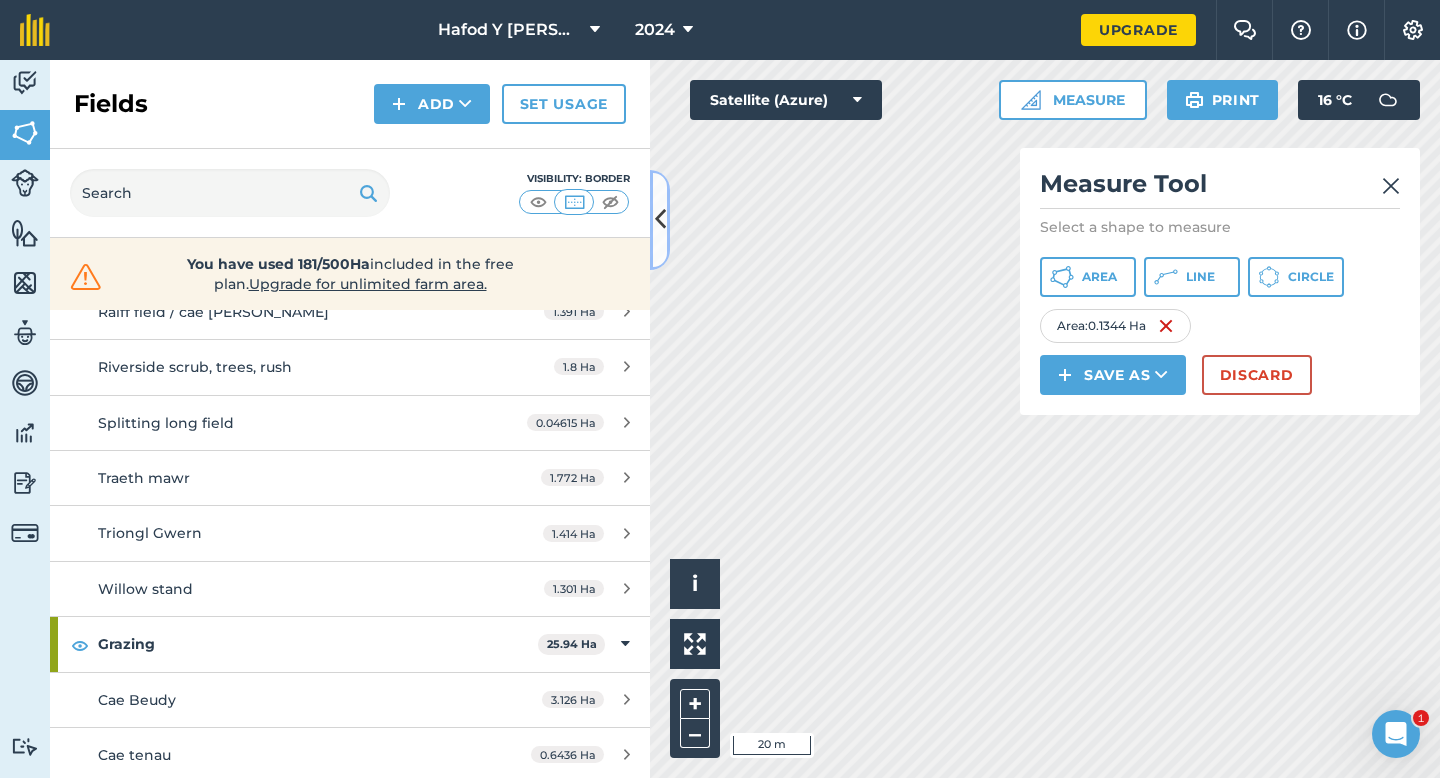 click at bounding box center [660, 219] 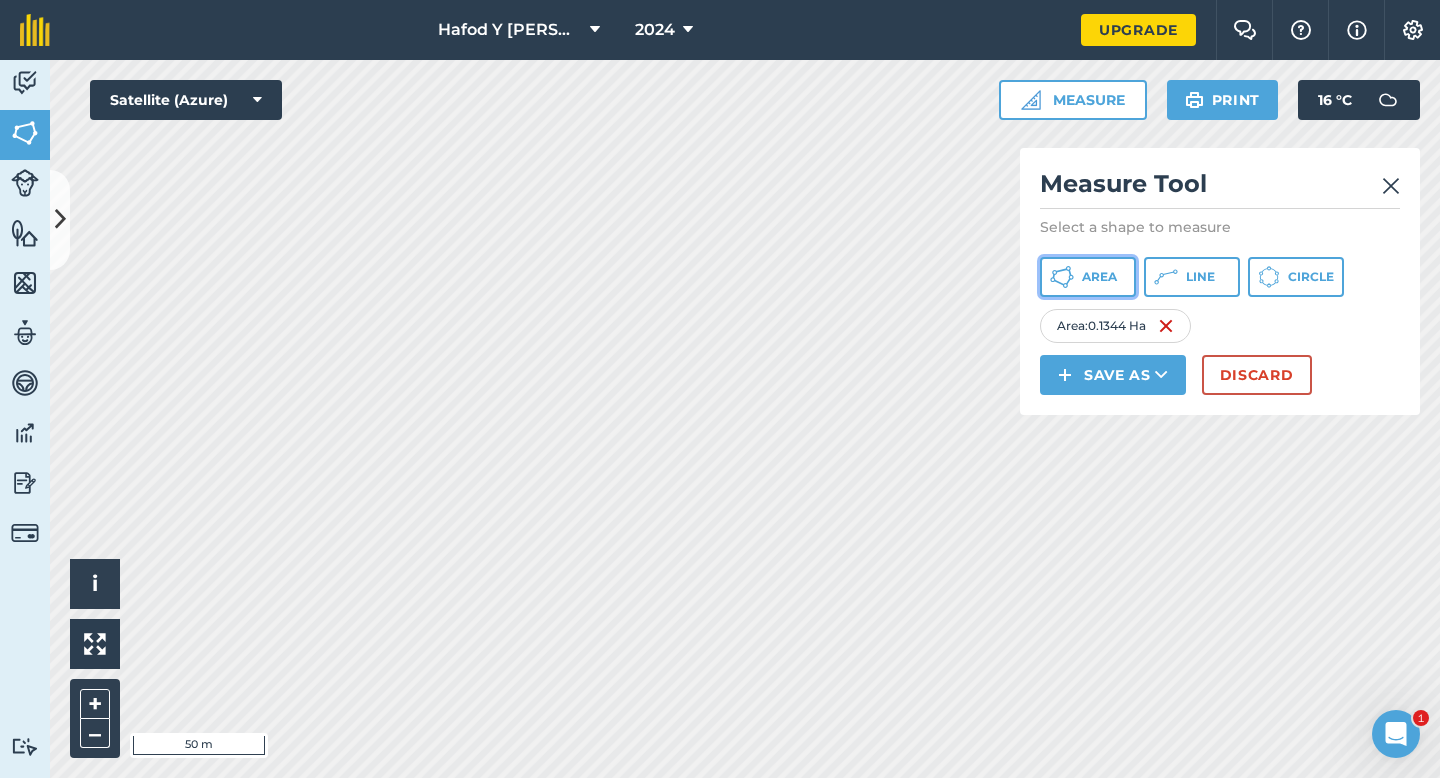 click on "Area" at bounding box center (1099, 277) 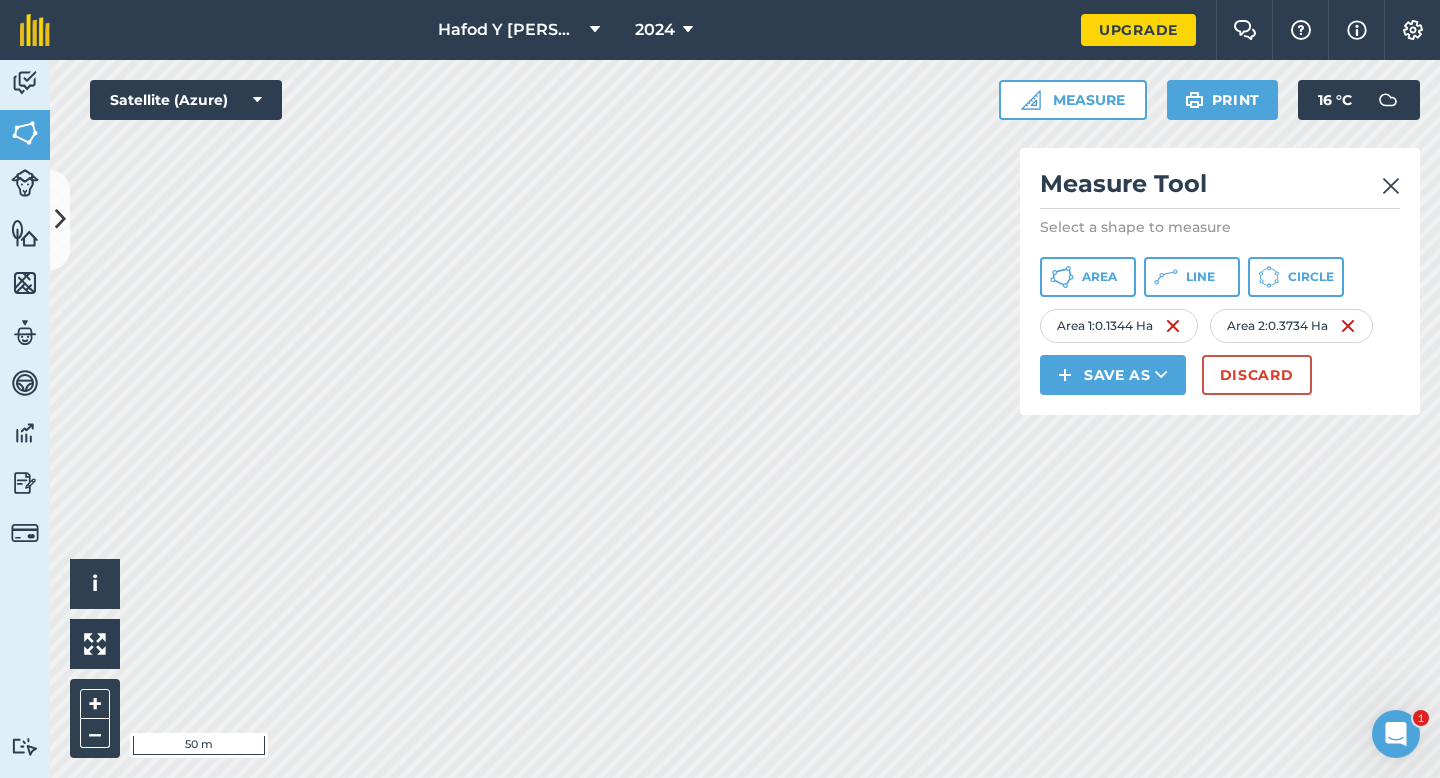 click on "Measure Tool" at bounding box center [1220, 188] 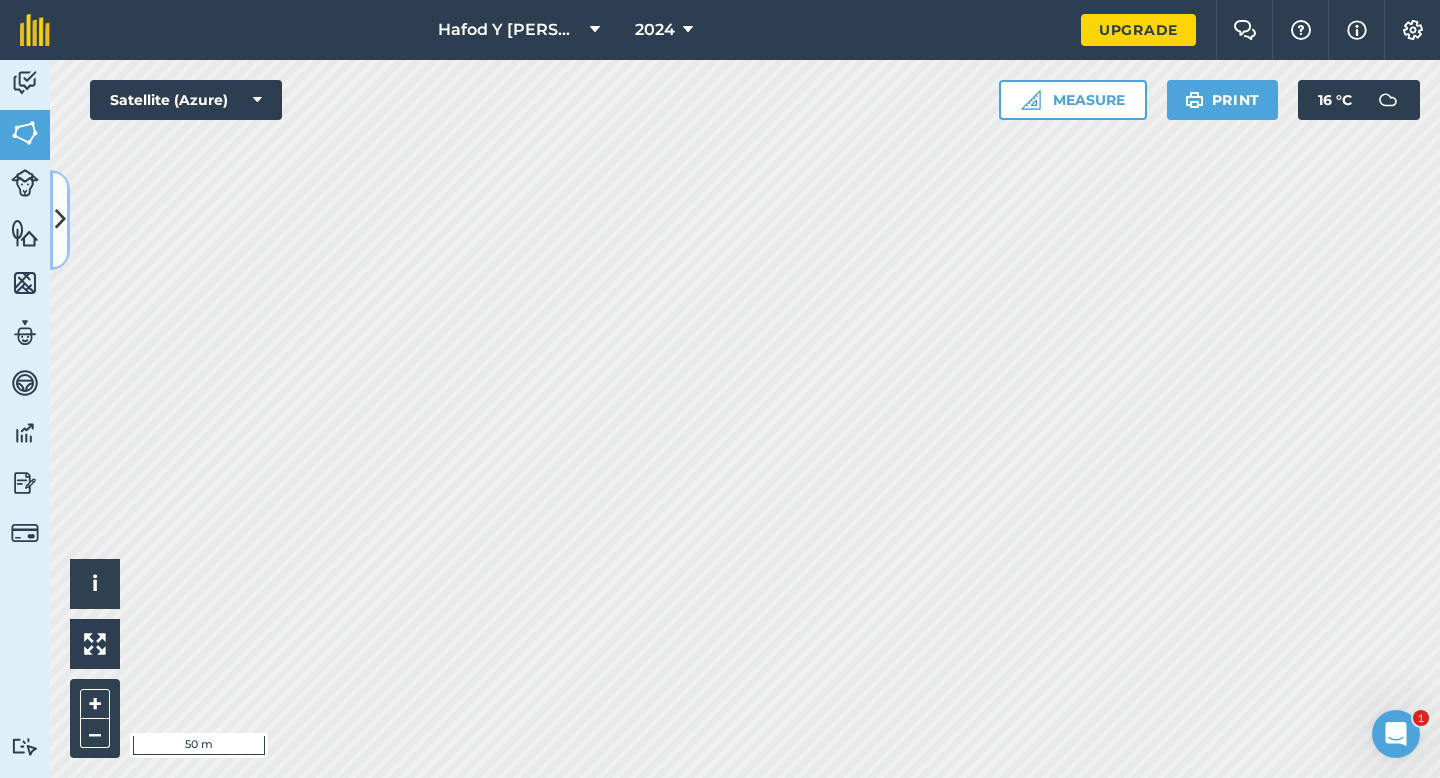 click at bounding box center [60, 219] 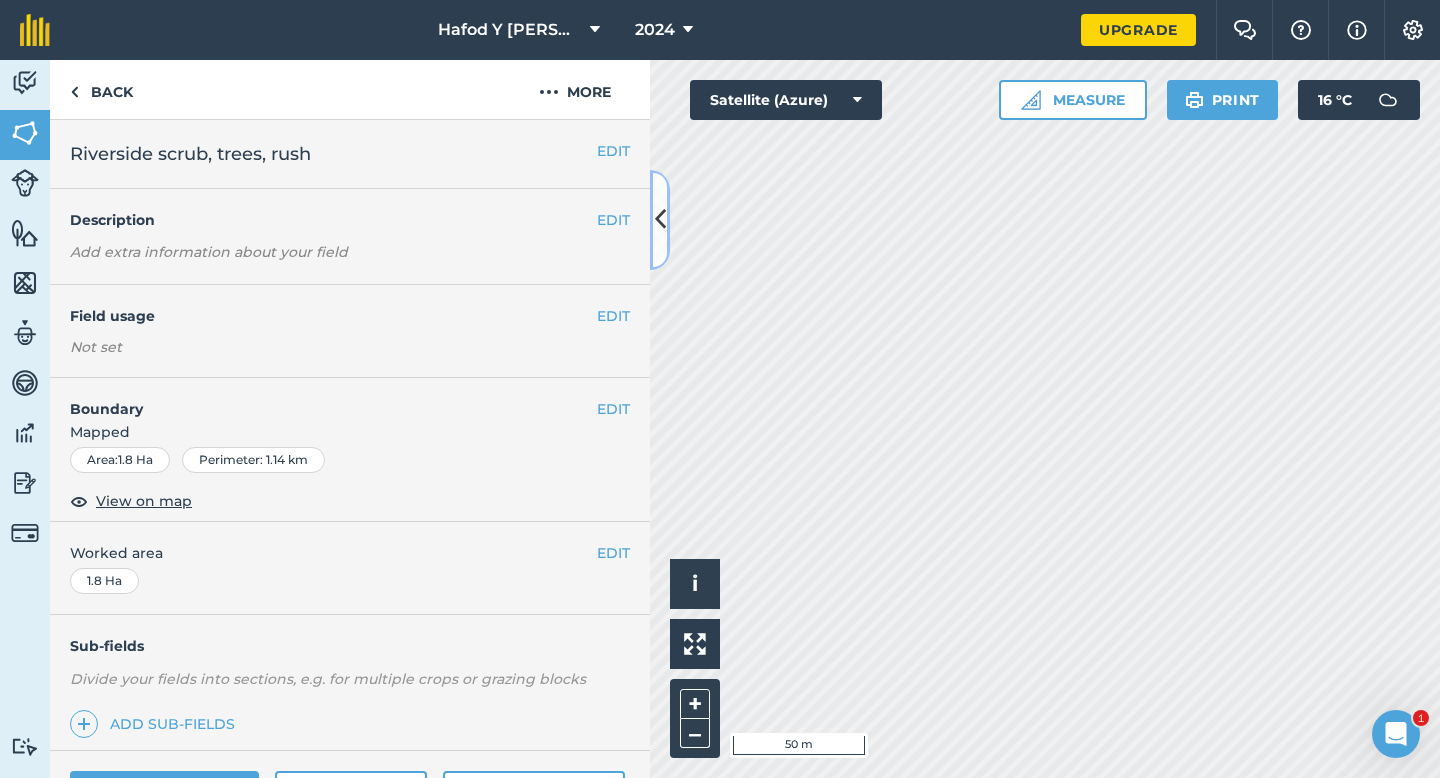 click at bounding box center [660, 220] 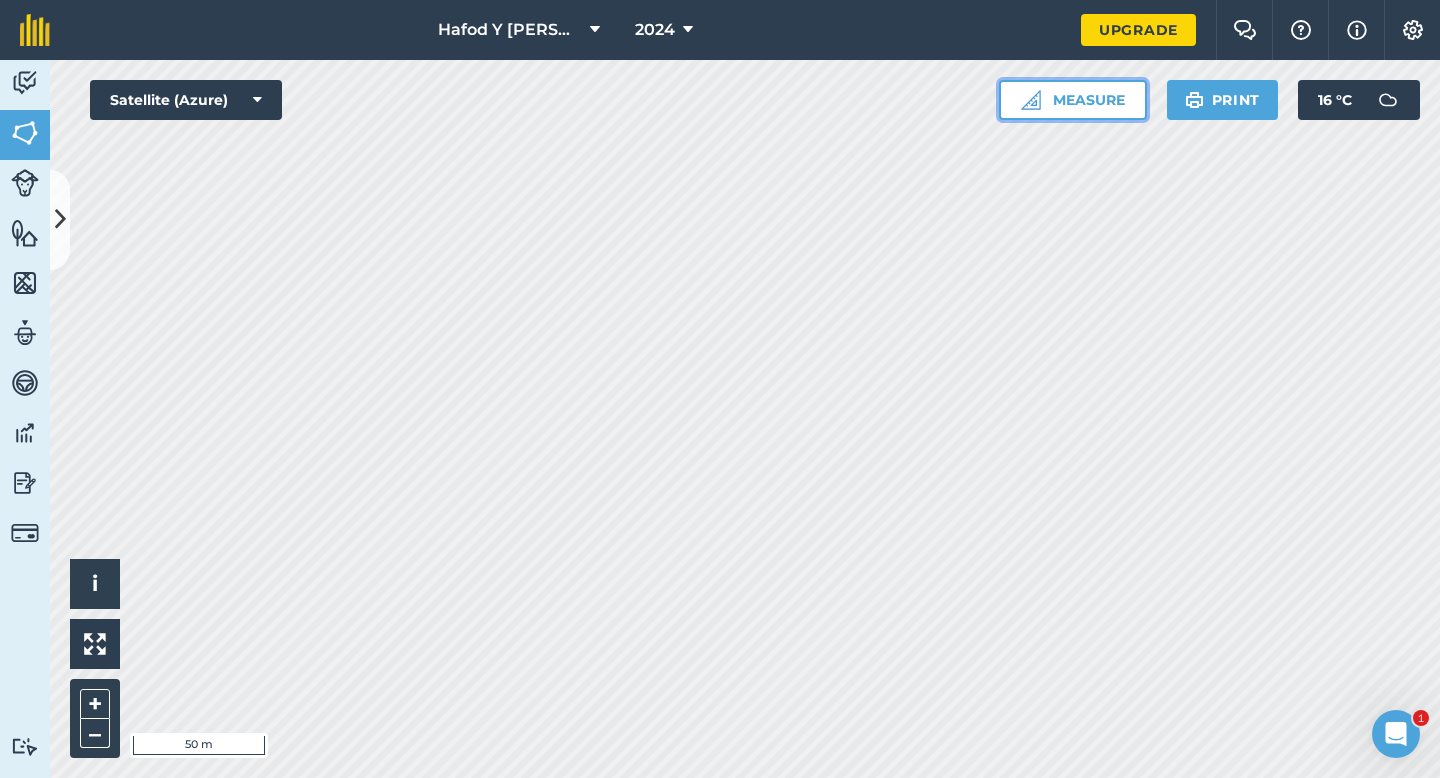 click on "Measure" at bounding box center [1073, 100] 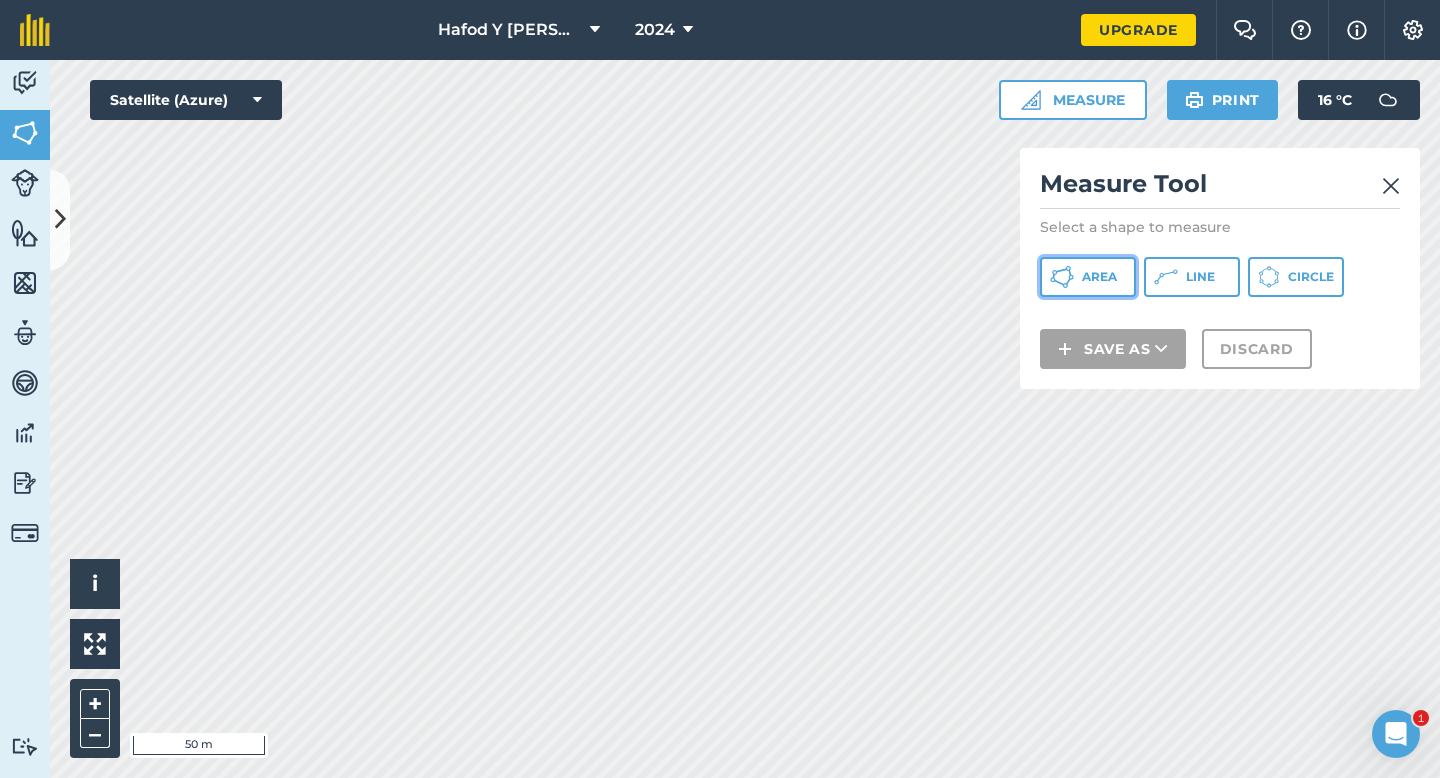 click on "Area" at bounding box center [1099, 277] 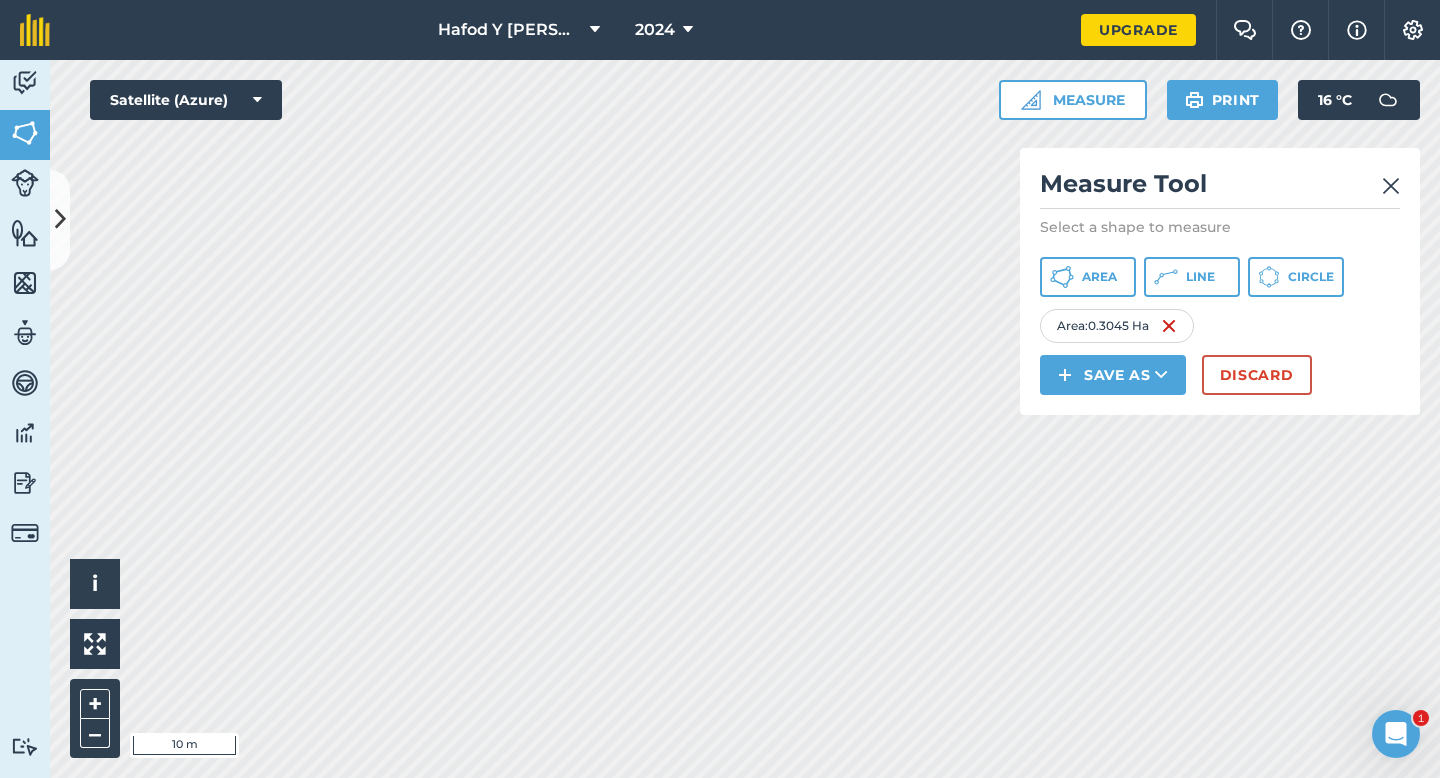 click on "Click to start drawing i © 2025 TomTom, Microsoft 10 m + – Satellite (Azure) Measure Measure Tool Select a shape to measure Area Line Circle Area :  0.3045   Ha   Save as   Discard Print 16   ° C" at bounding box center [745, 419] 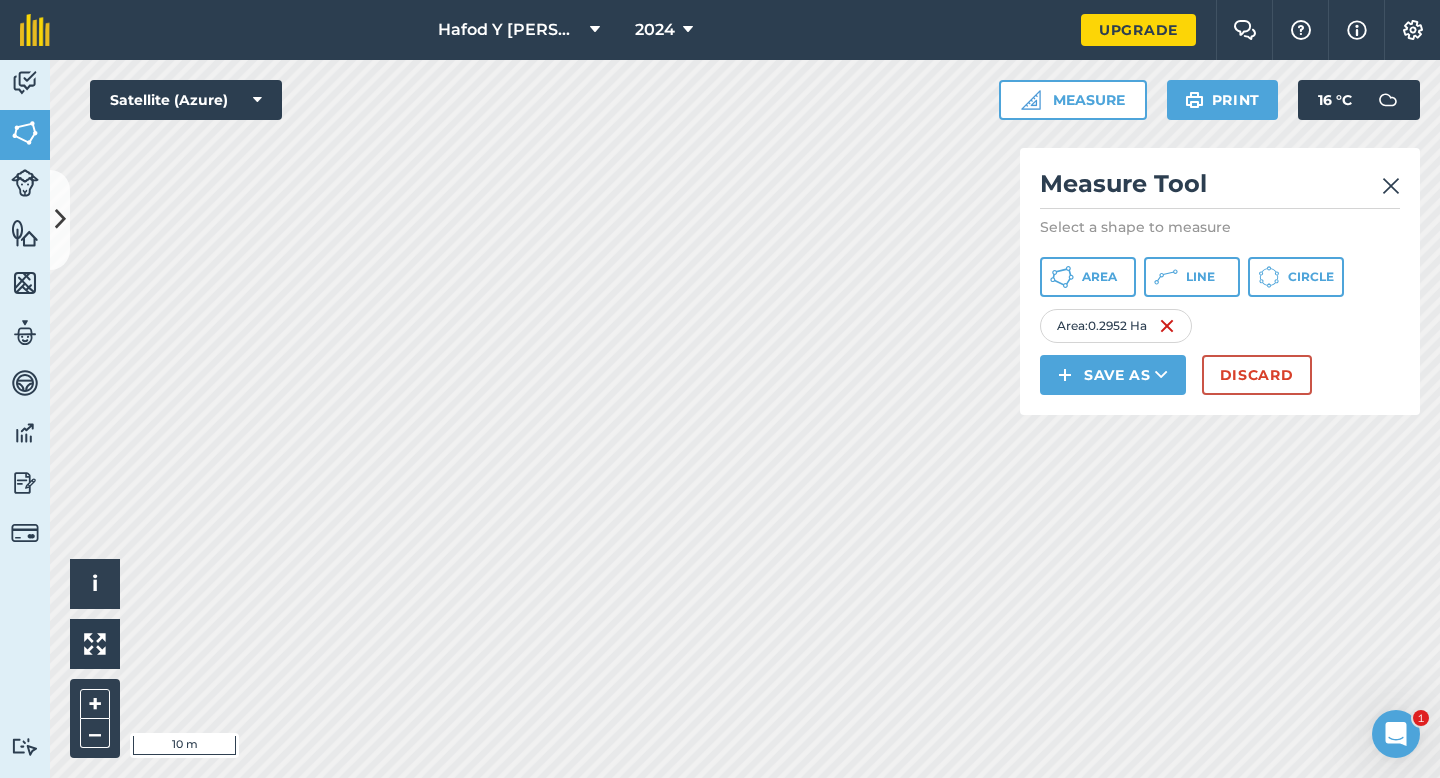 click at bounding box center [1391, 186] 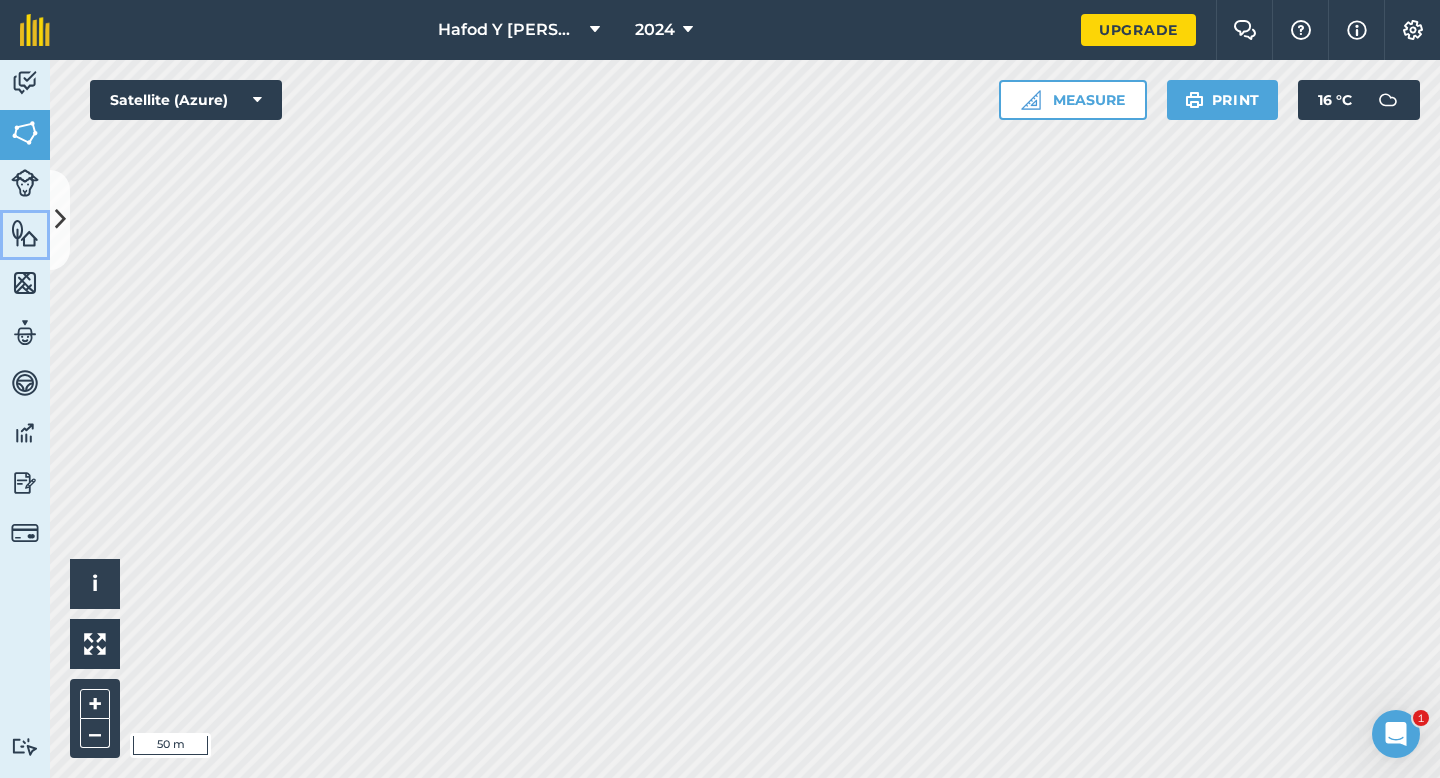 click on "Features" at bounding box center [25, 235] 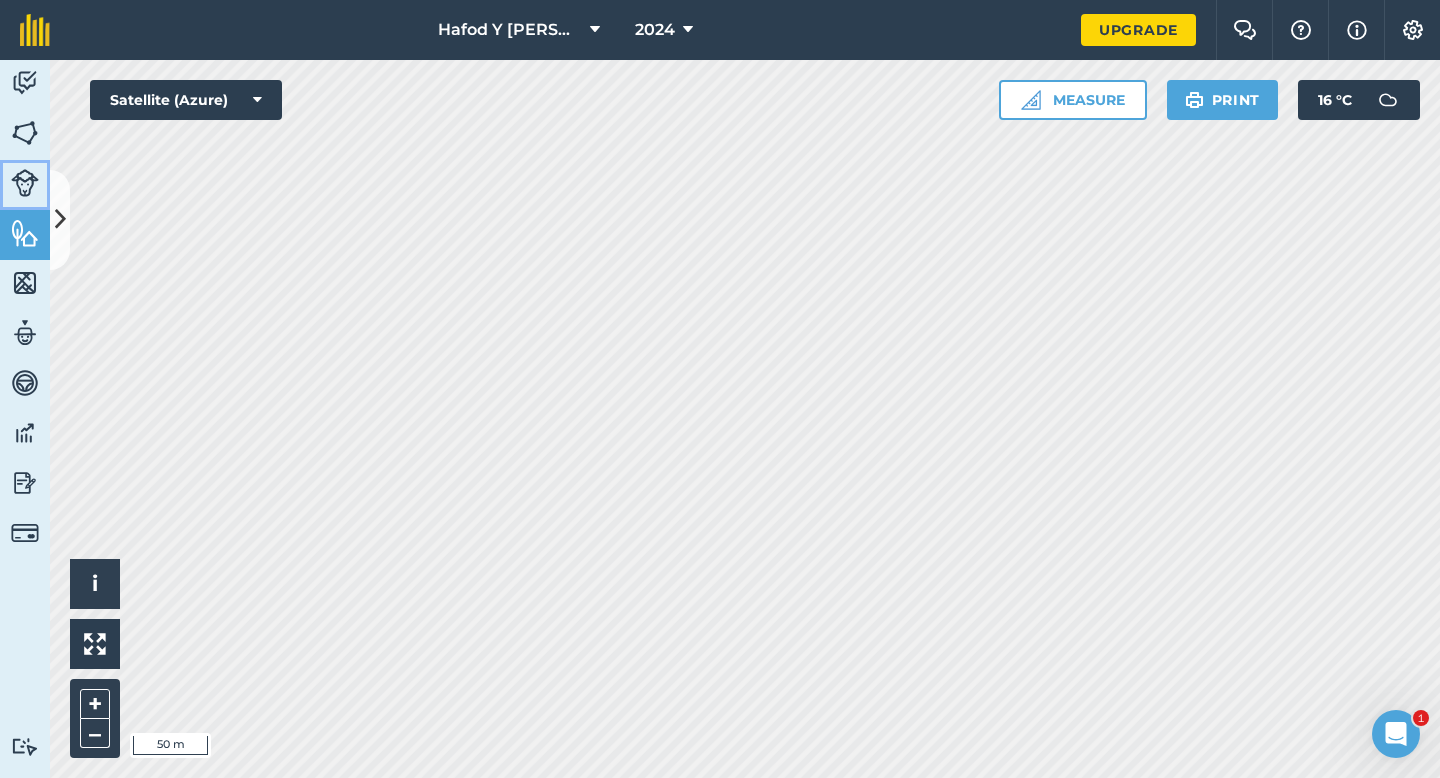 click at bounding box center [25, 183] 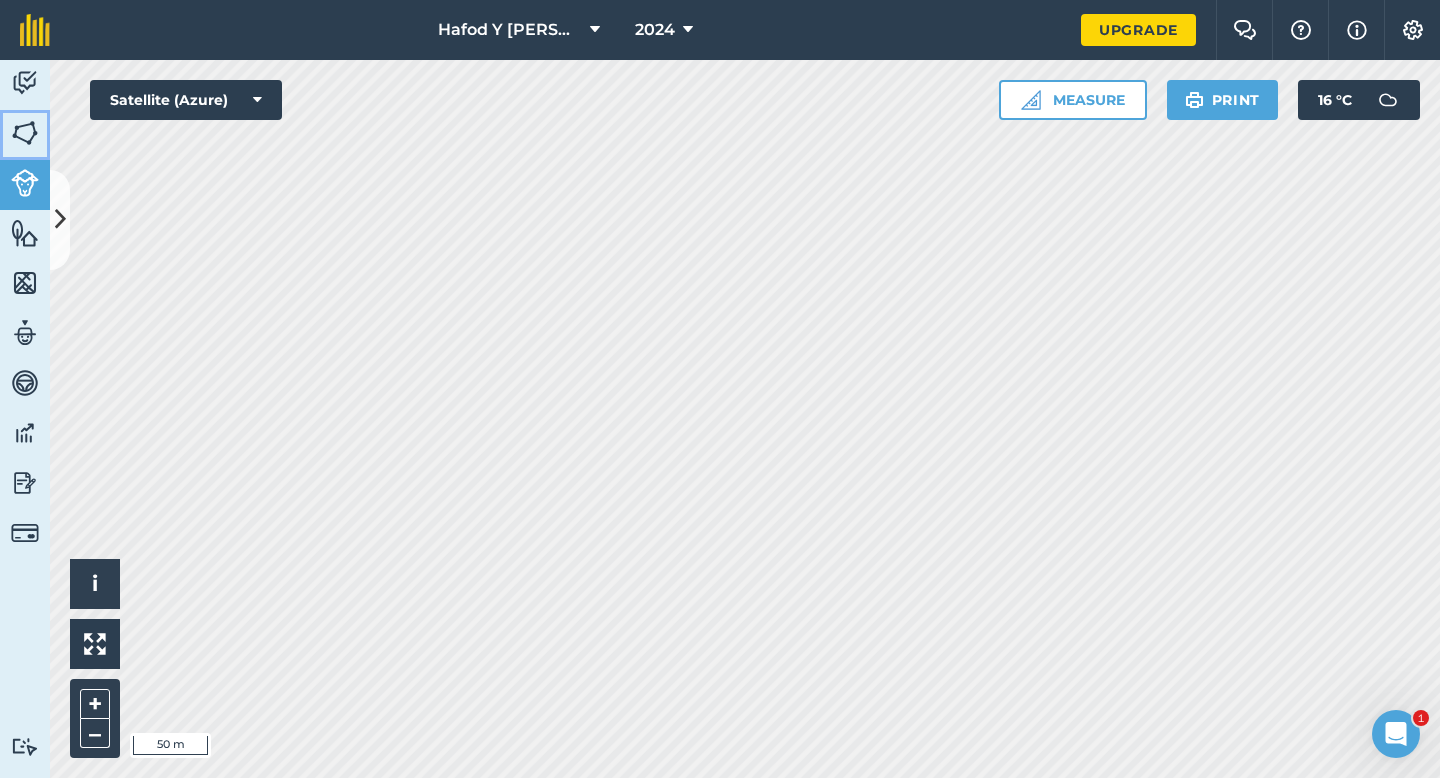 click at bounding box center (25, 133) 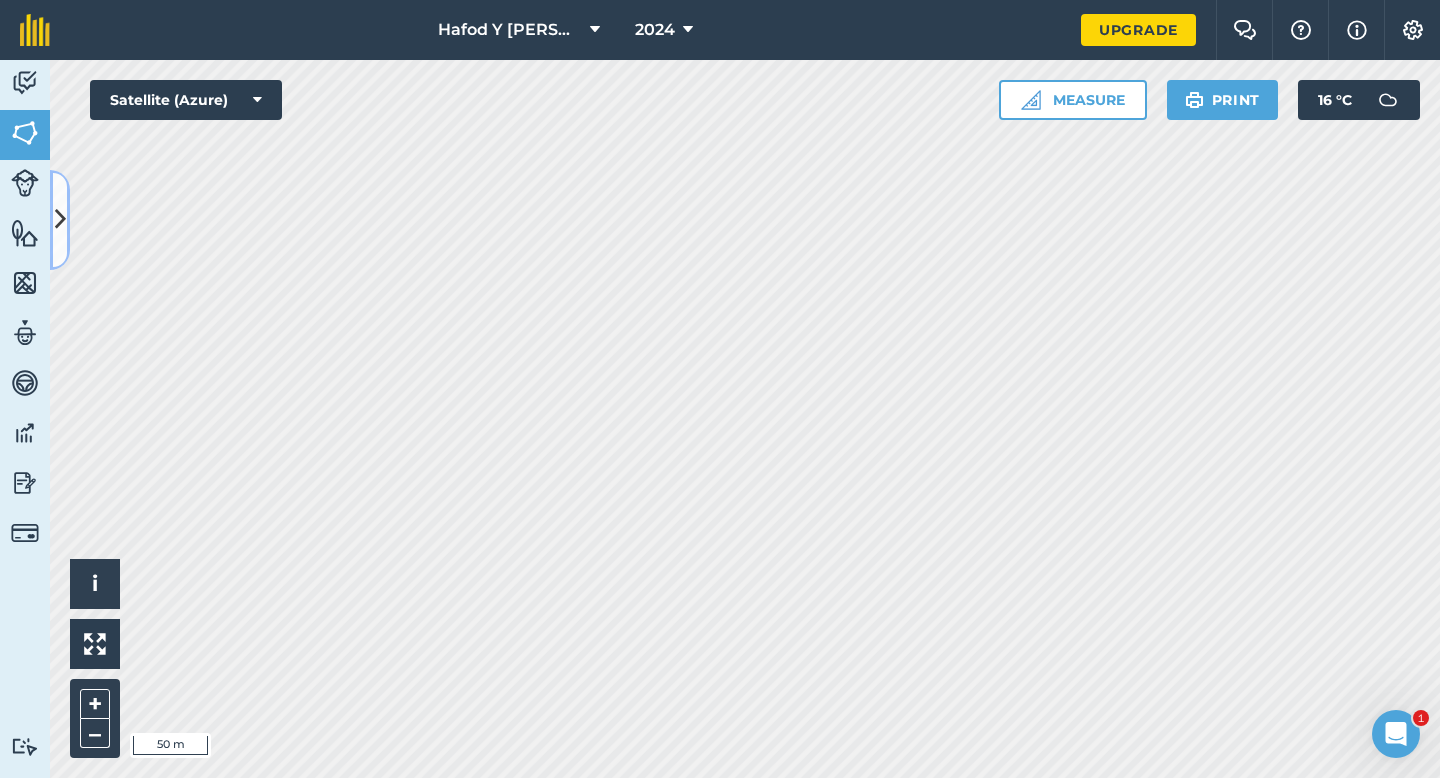 click at bounding box center [60, 220] 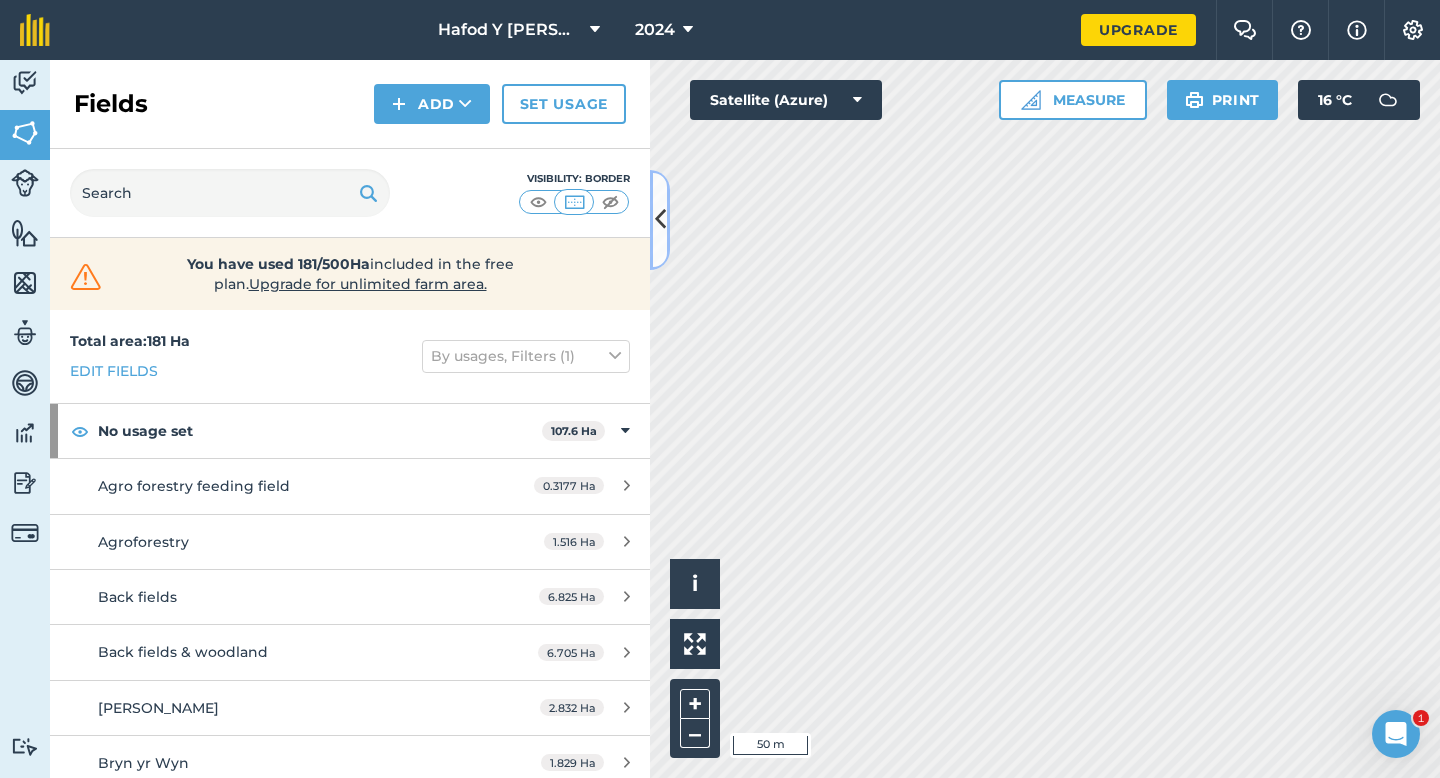 click at bounding box center [660, 219] 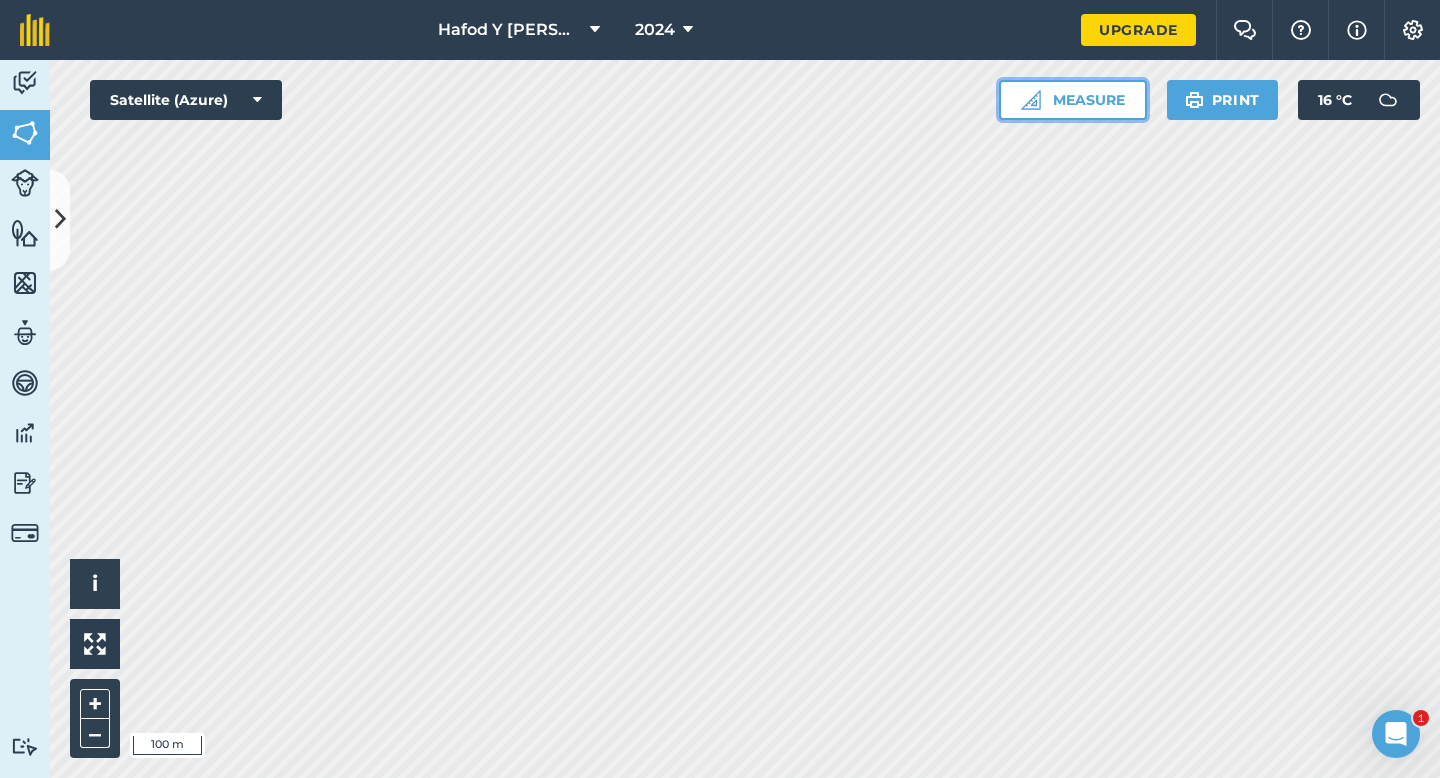 click on "Measure" at bounding box center (1073, 100) 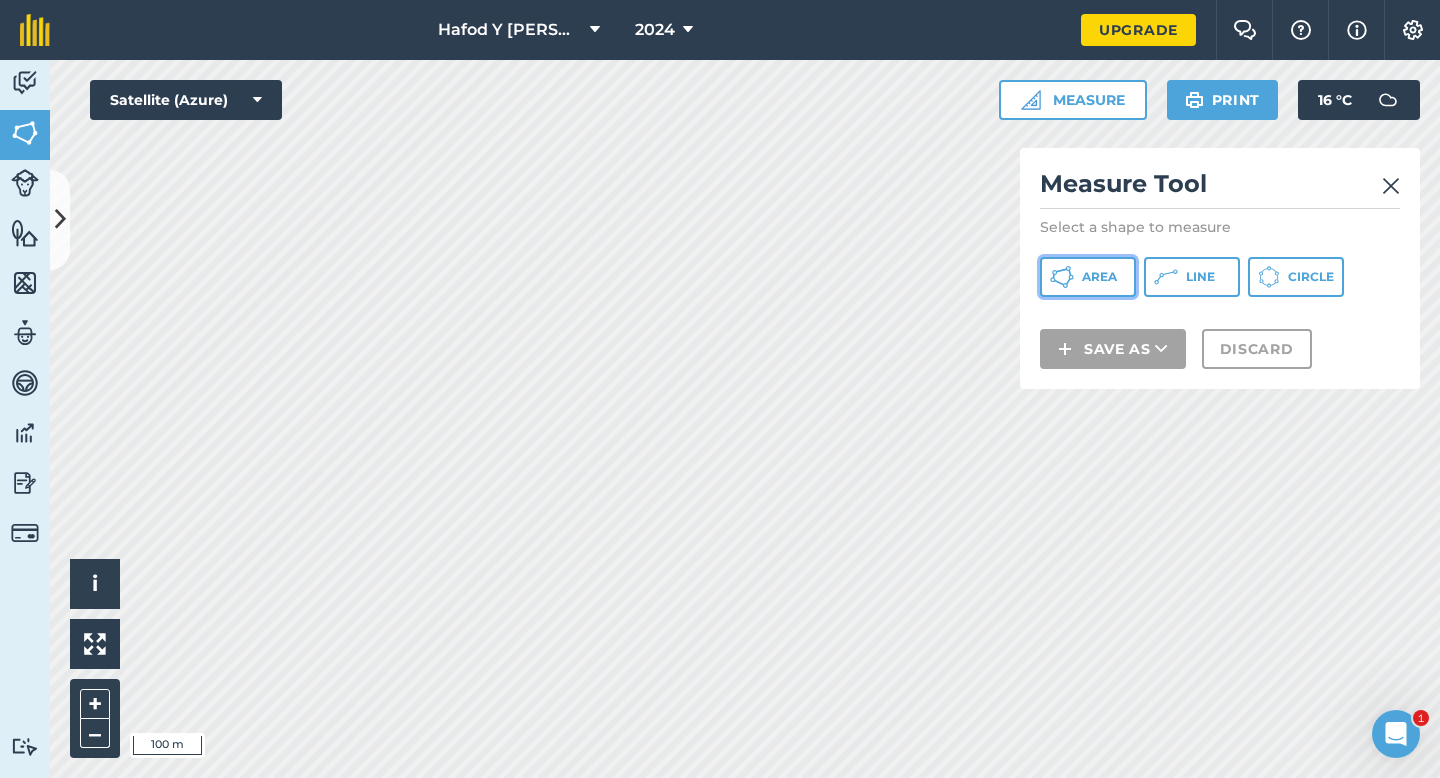 click on "Area" at bounding box center (1099, 277) 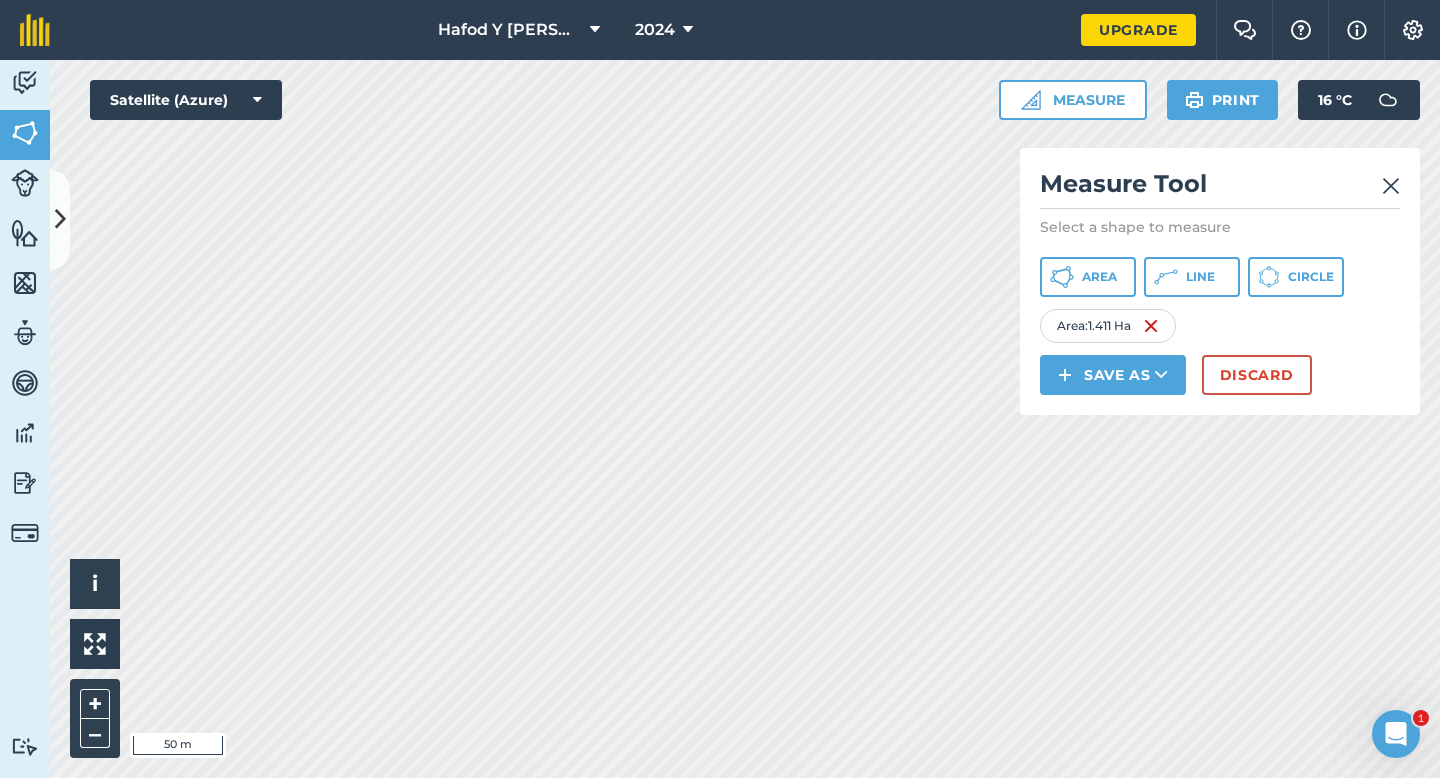click at bounding box center [1391, 186] 